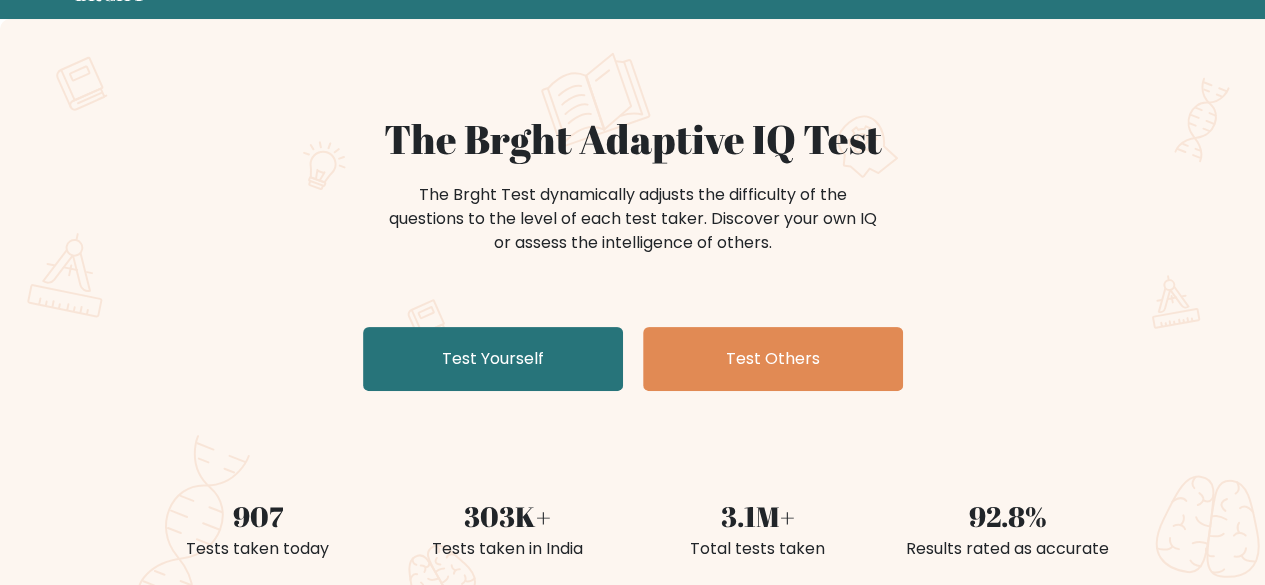 scroll, scrollTop: 92, scrollLeft: 0, axis: vertical 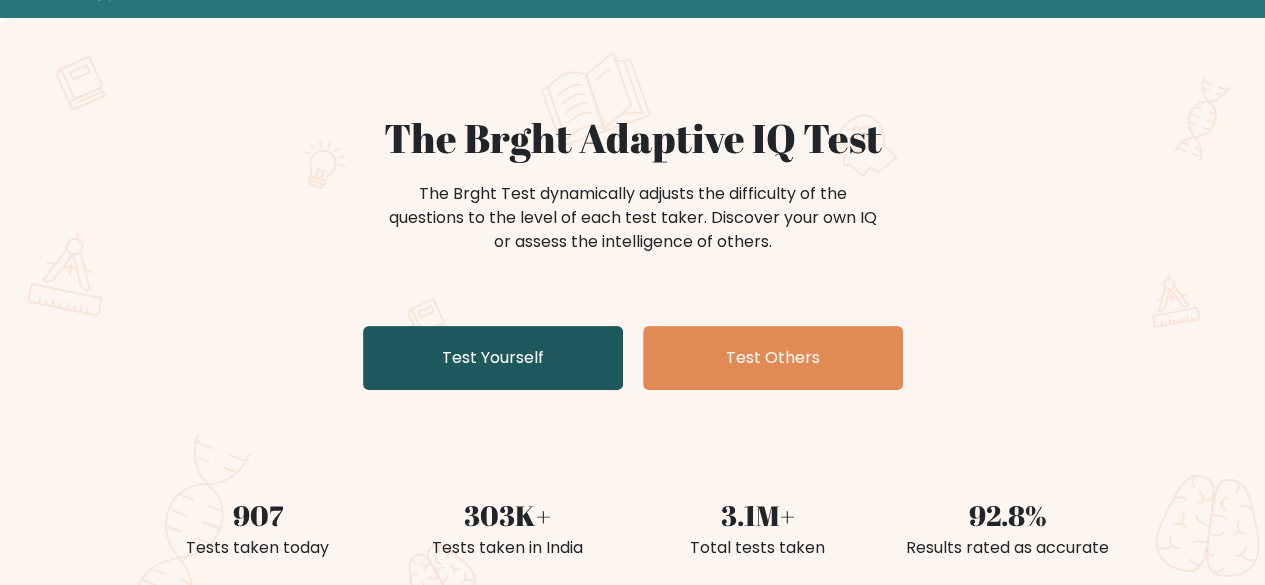 click on "Test Yourself" at bounding box center (493, 358) 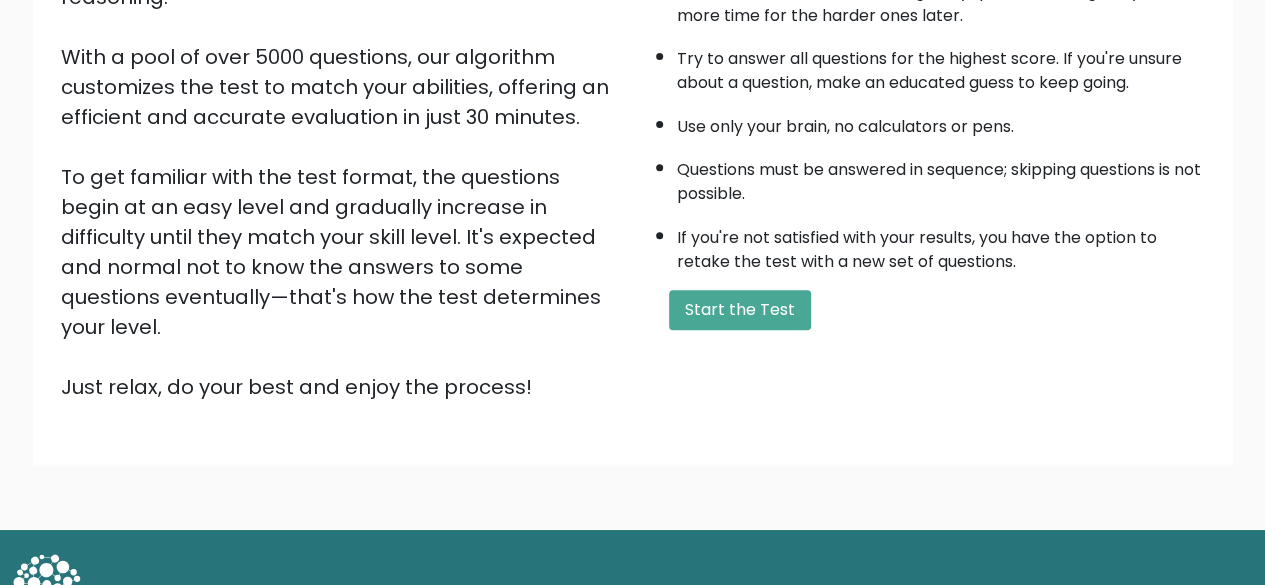 scroll, scrollTop: 330, scrollLeft: 0, axis: vertical 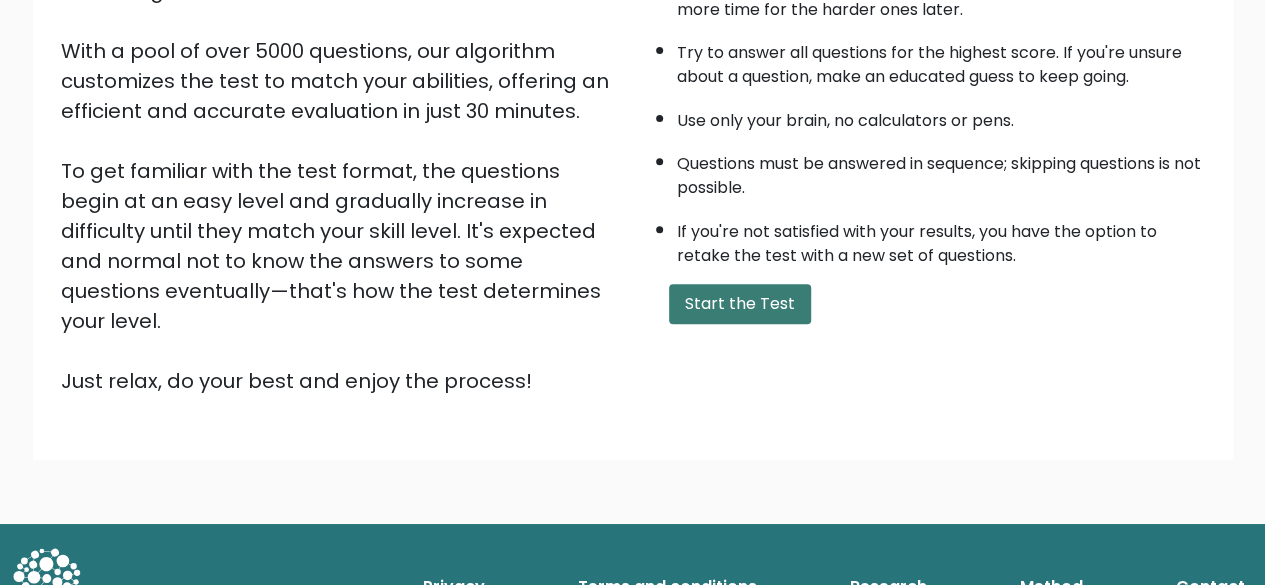 click on "Start the Test" at bounding box center [740, 304] 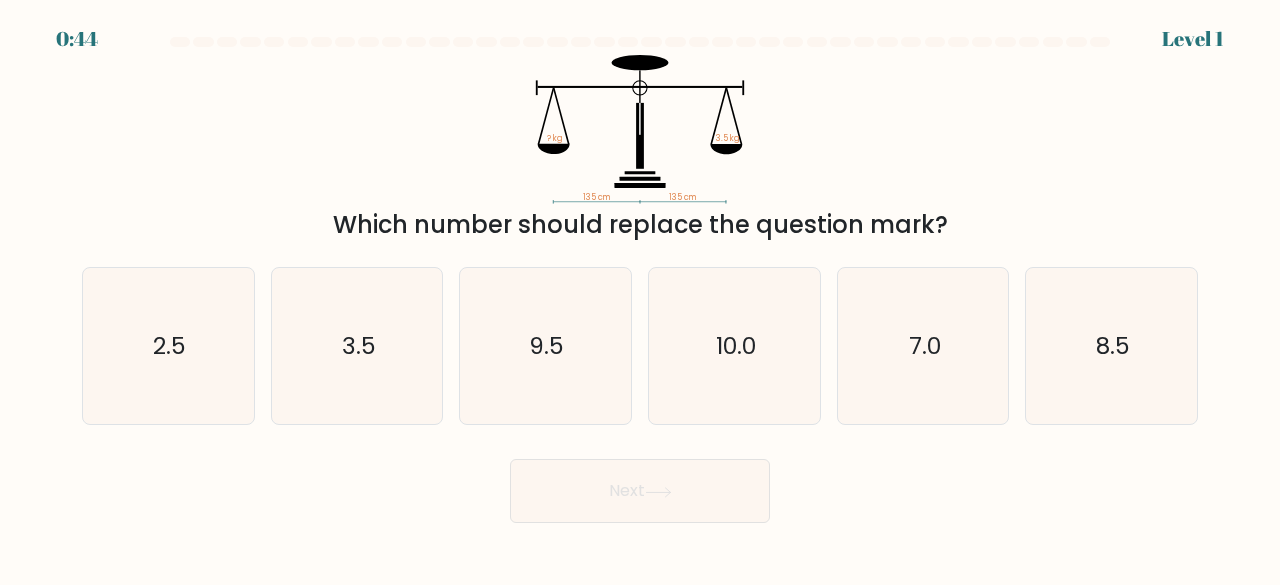 scroll, scrollTop: 0, scrollLeft: 0, axis: both 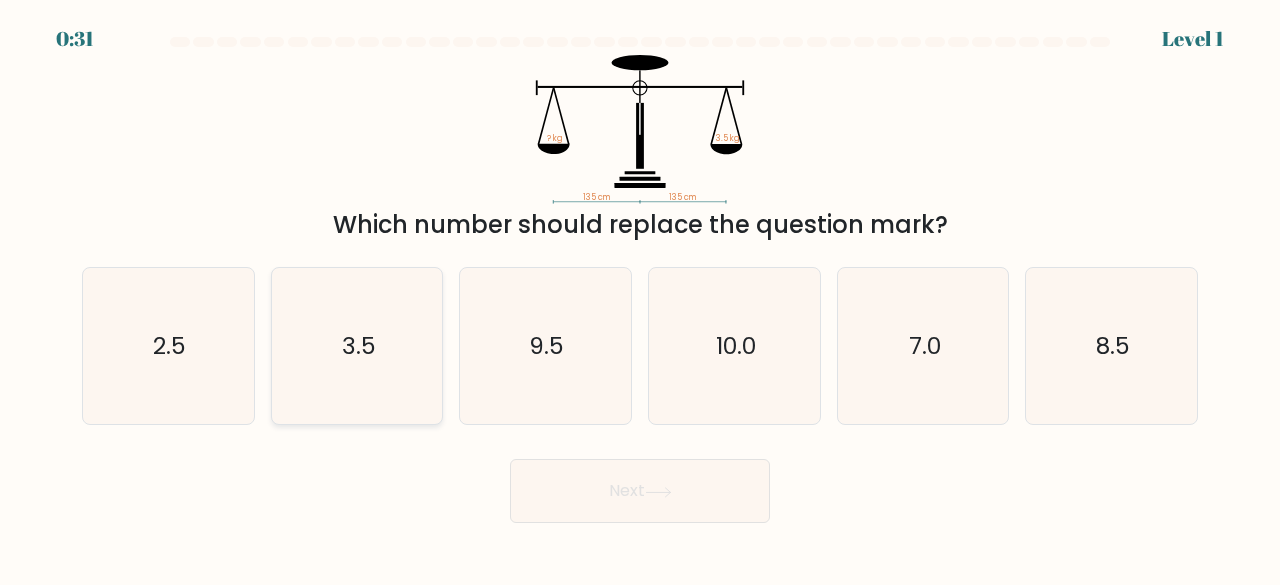 click on "3.5" 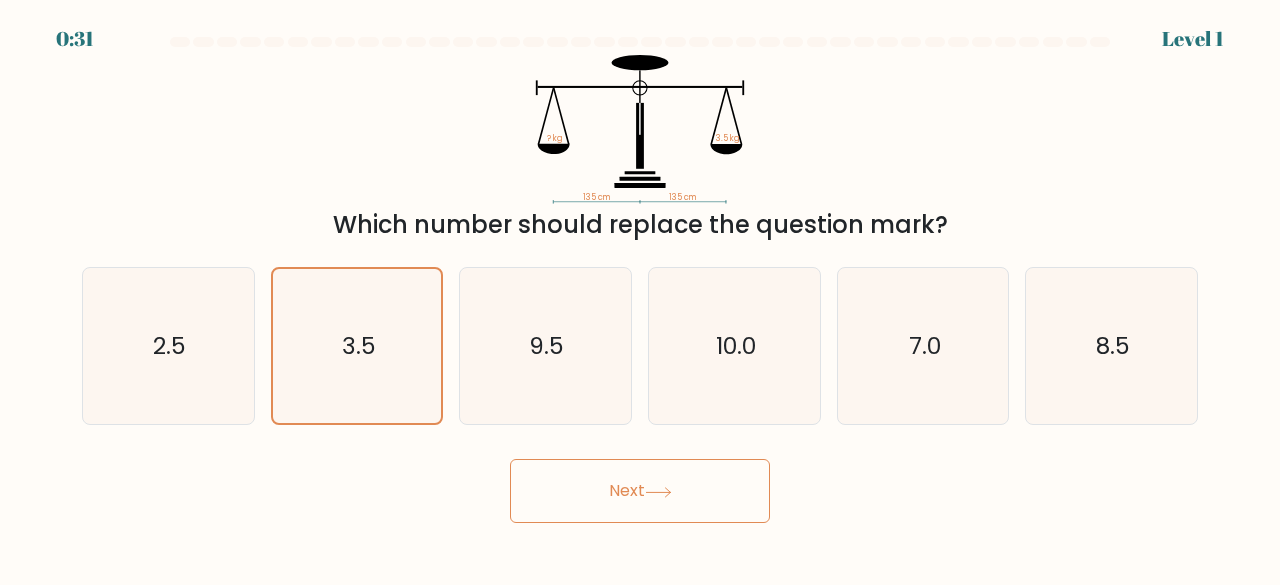 click on "Next" at bounding box center (640, 491) 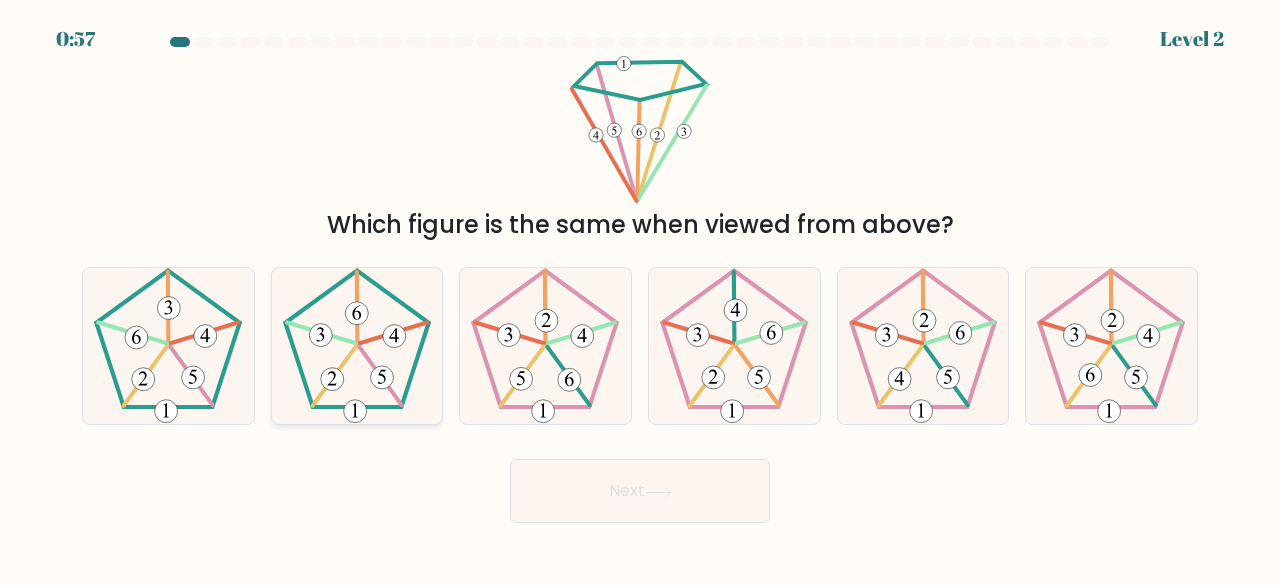 click 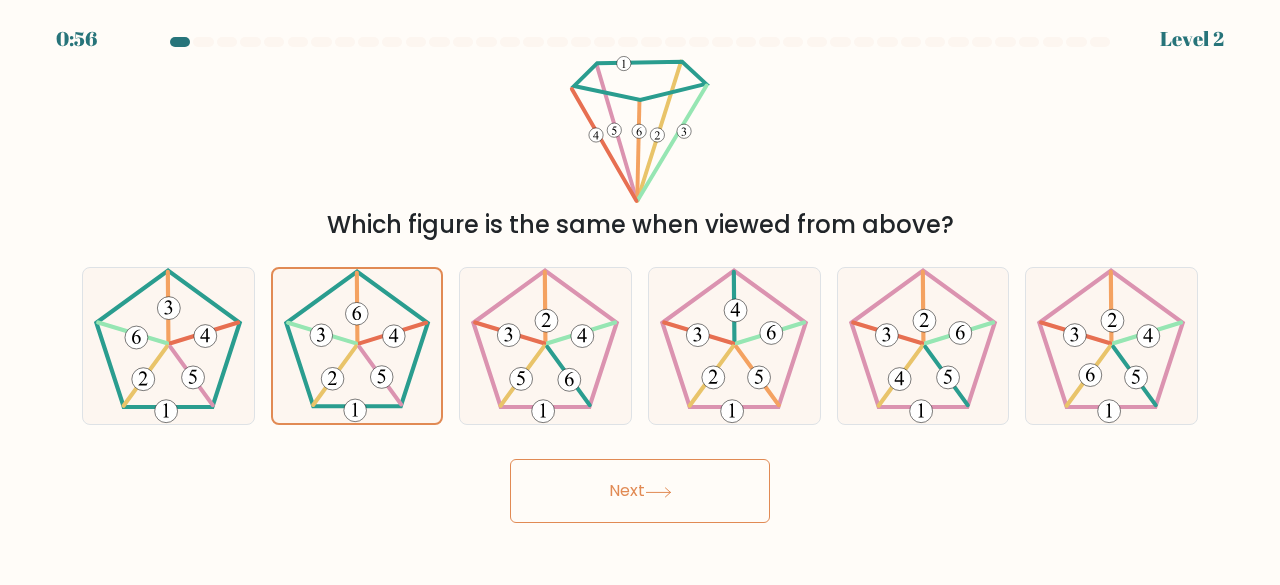 click on "Next" at bounding box center [640, 491] 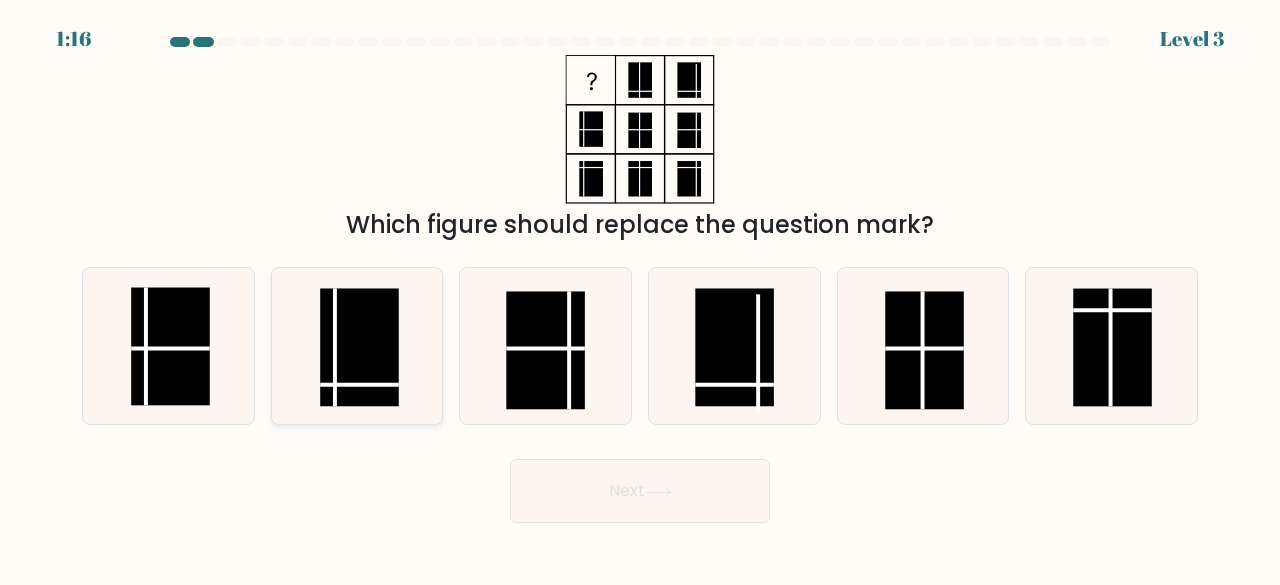 click 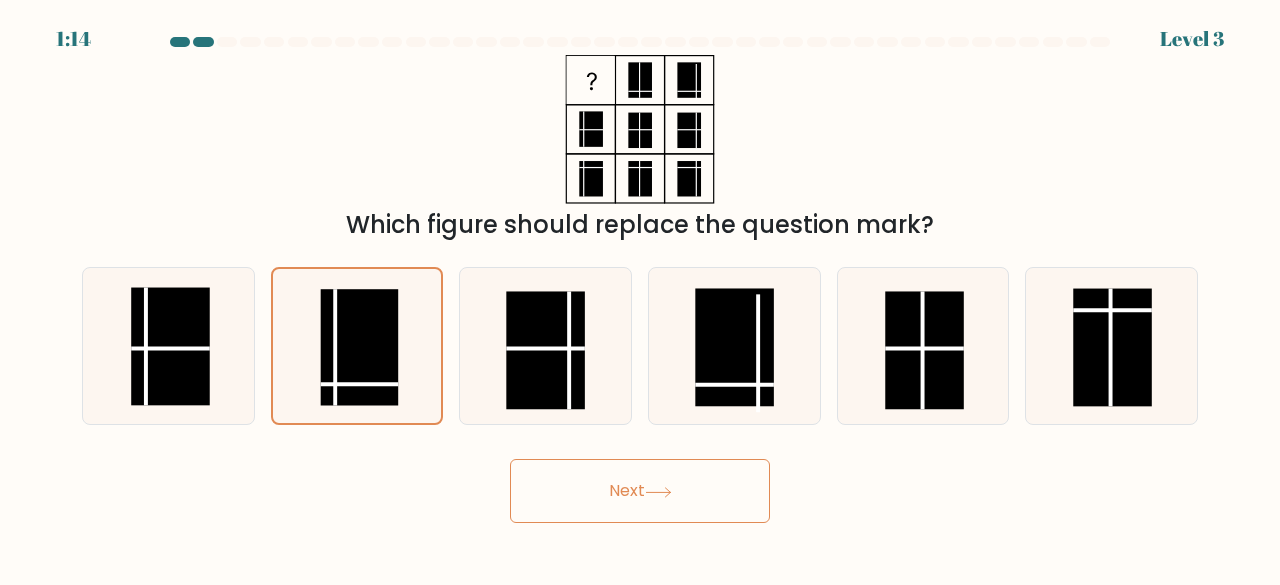 click on "Next" at bounding box center [640, 491] 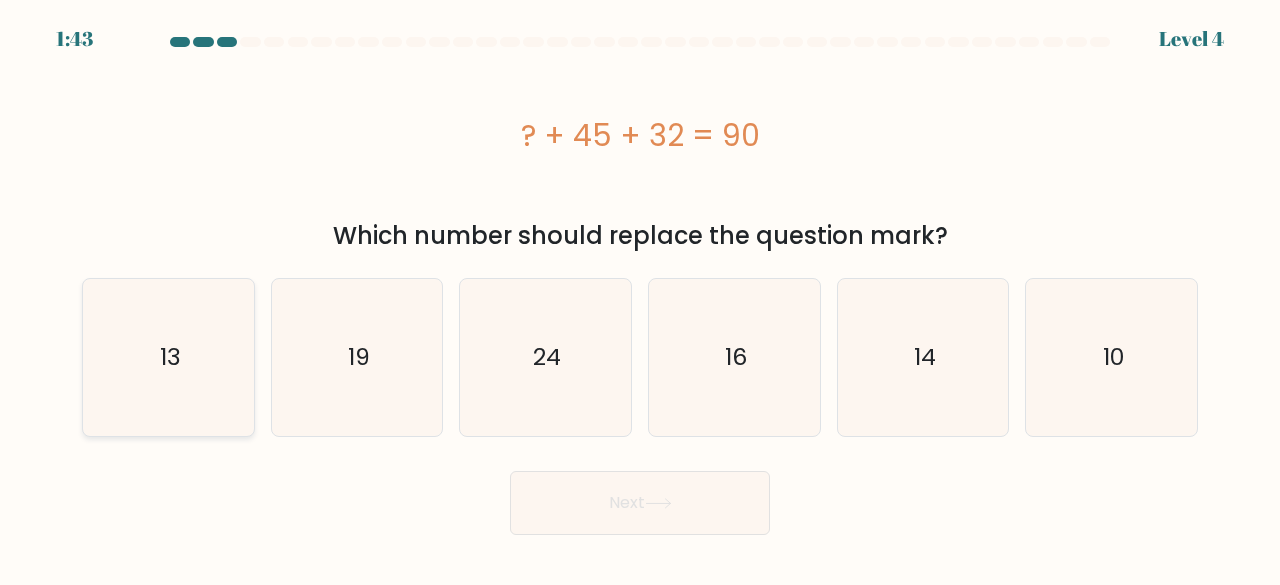 click on "13" 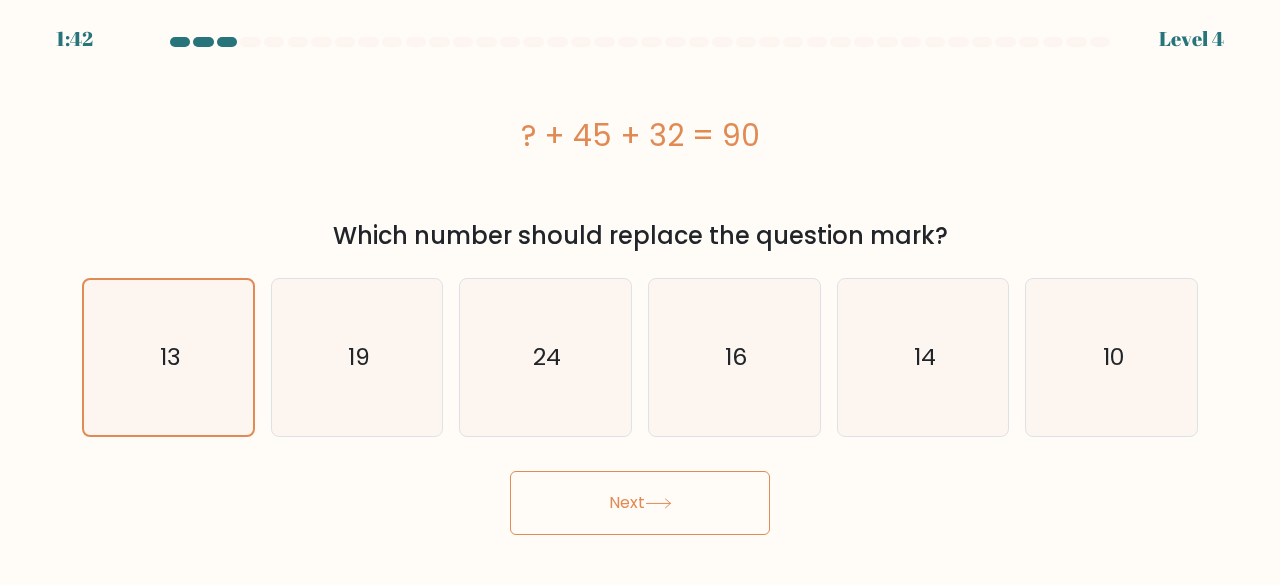click on "Next" at bounding box center (640, 503) 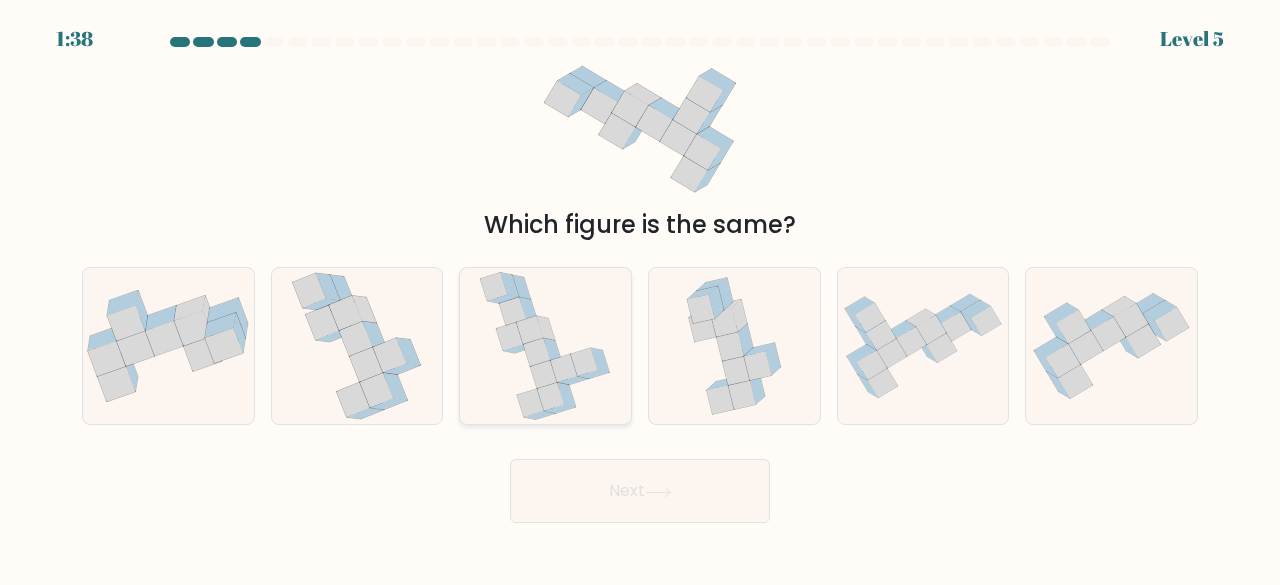 click 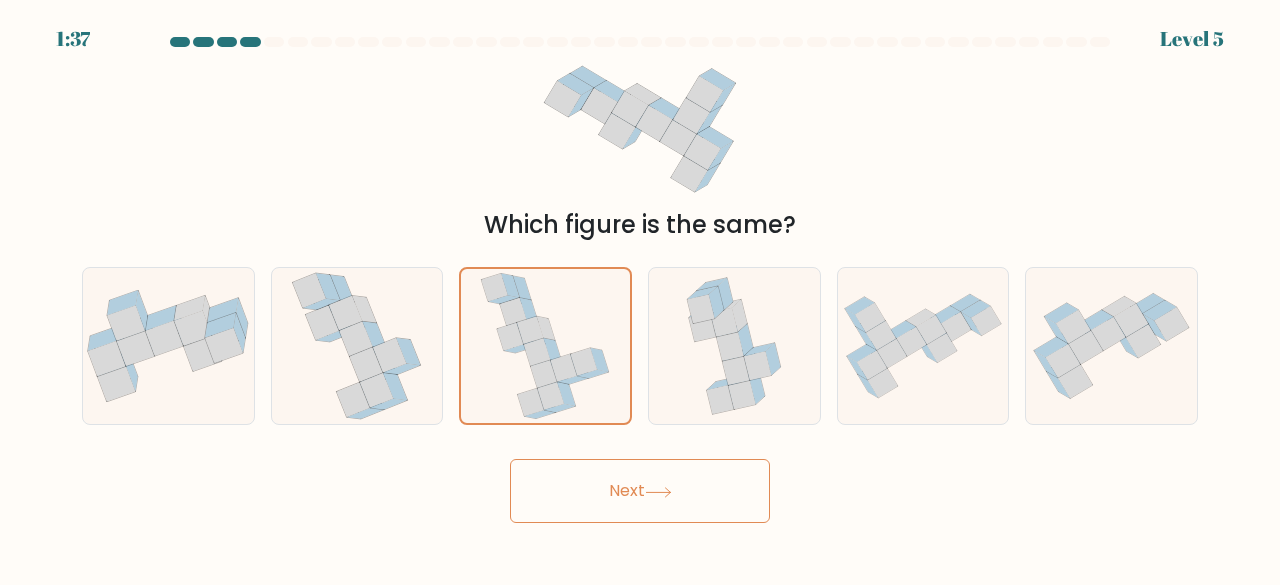 click on "Next" at bounding box center (640, 491) 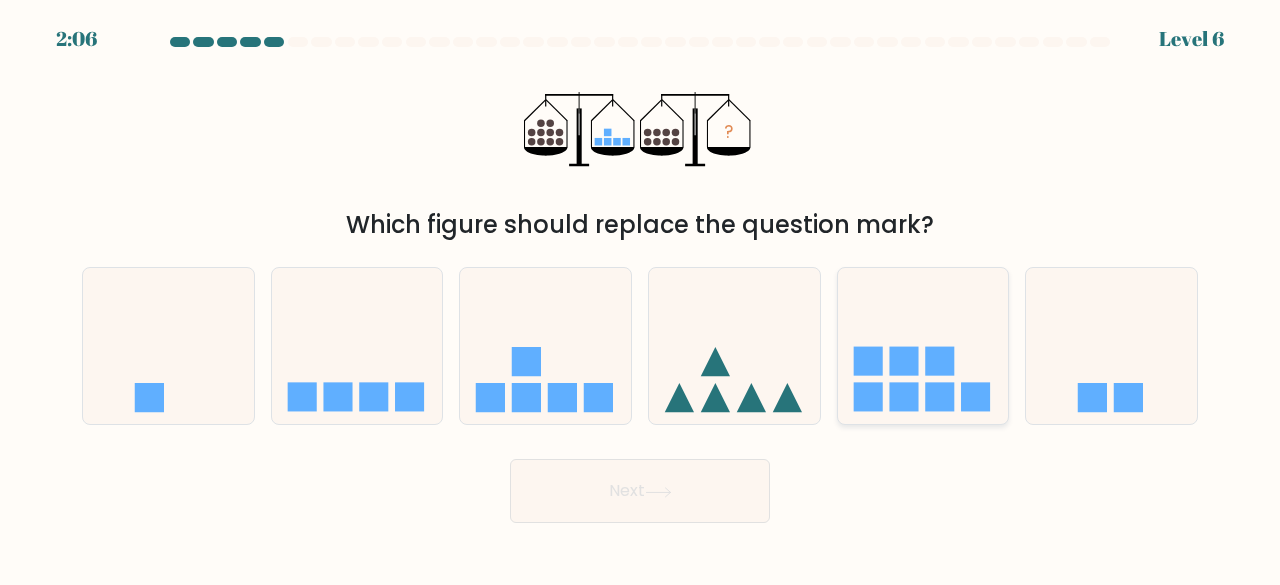 click 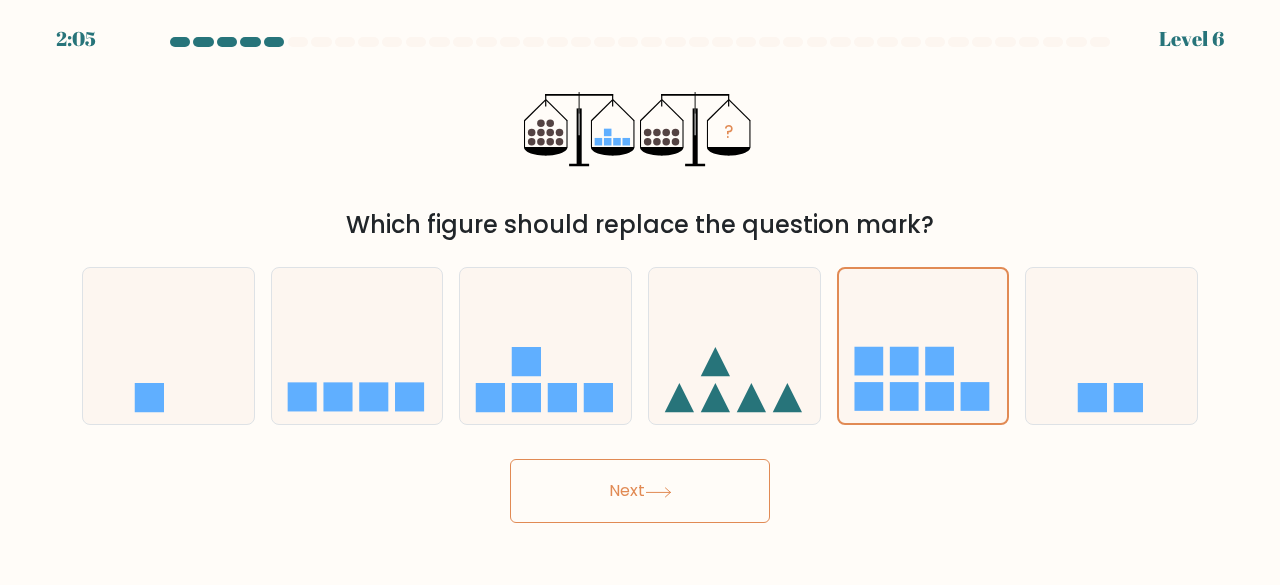 click 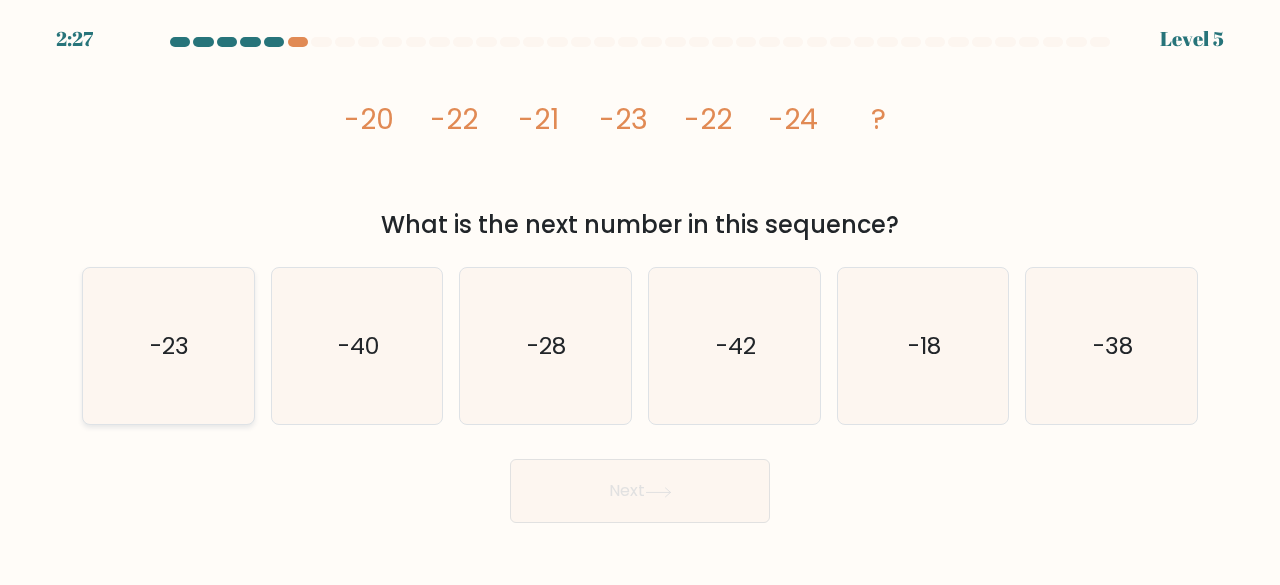 click on "-23" 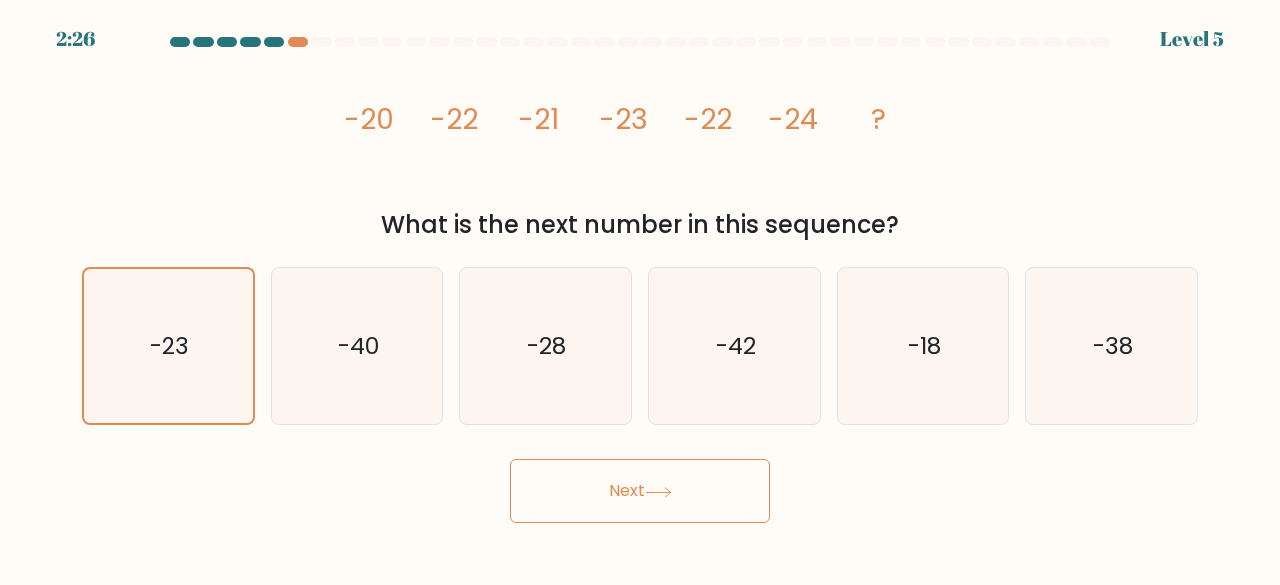 click on "Next" at bounding box center [640, 491] 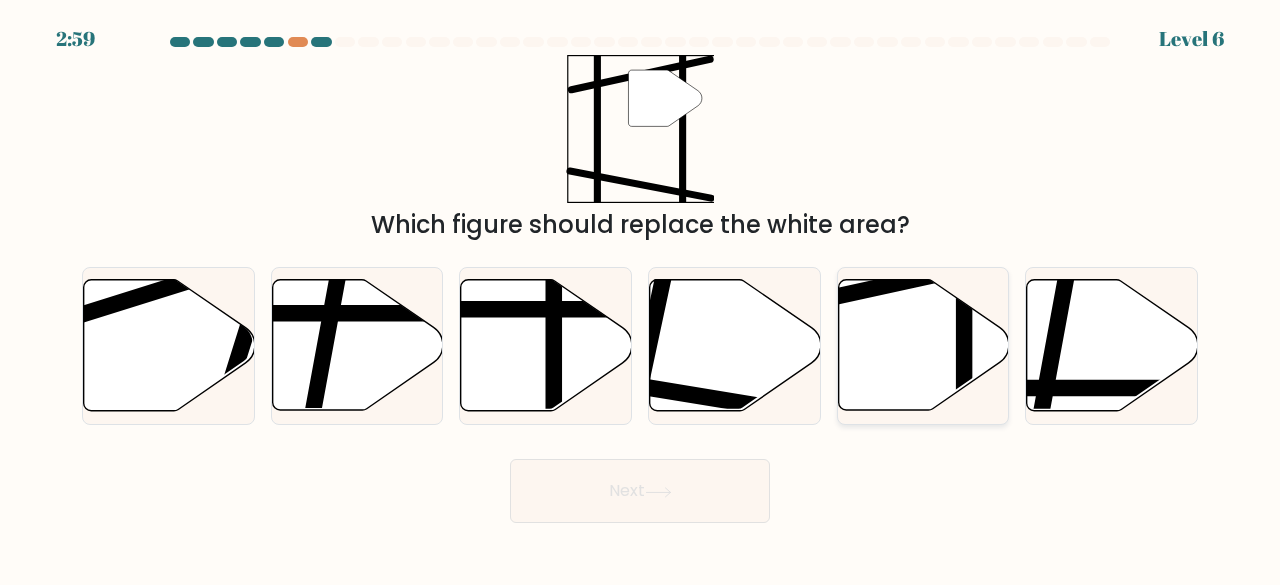 click 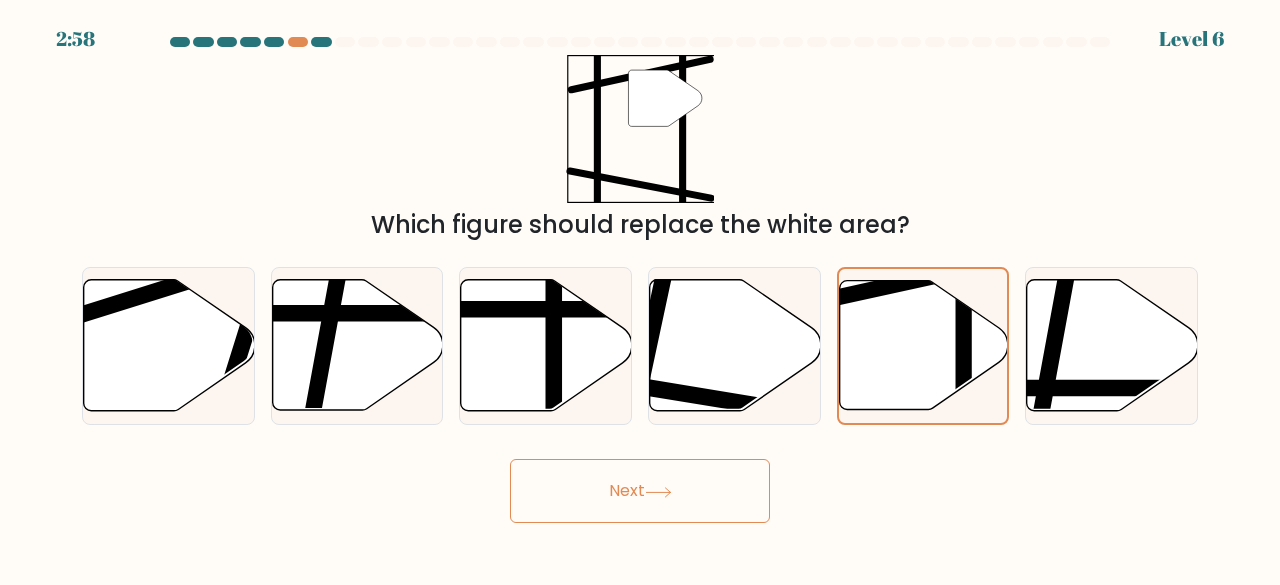 click on "Next" at bounding box center [640, 491] 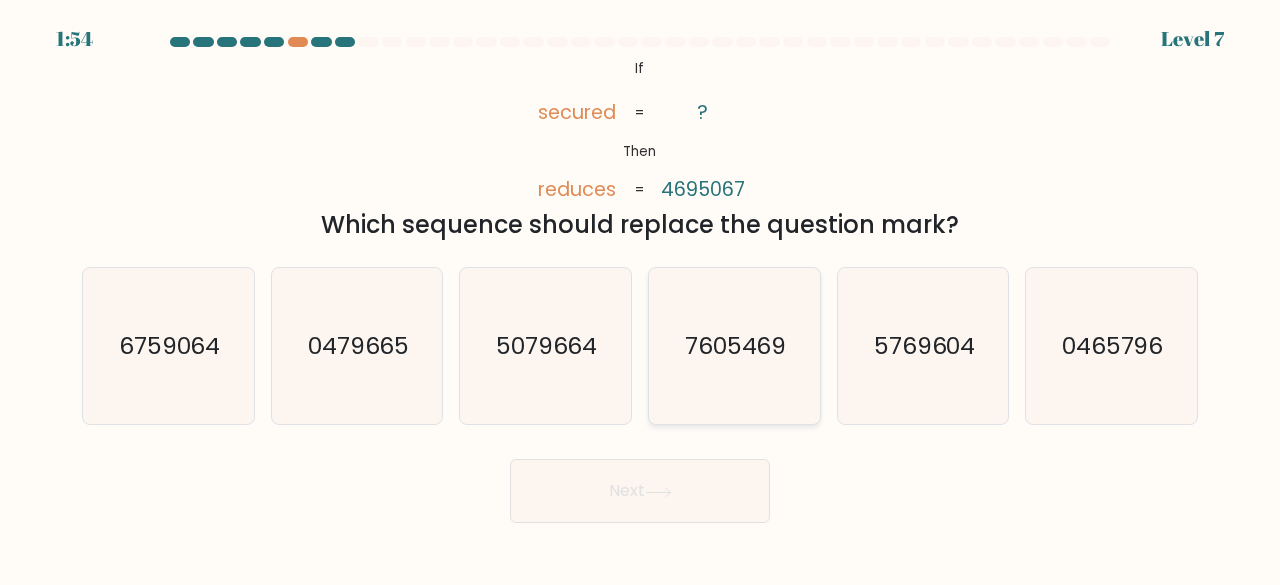 click on "7605469" 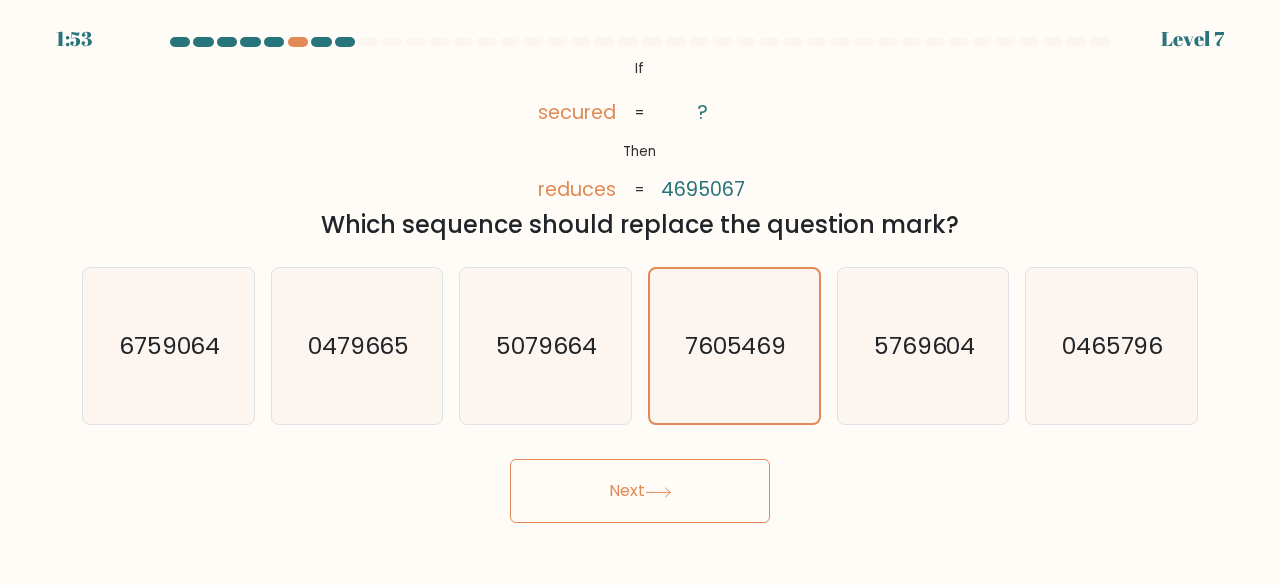 click on "Next" at bounding box center (640, 491) 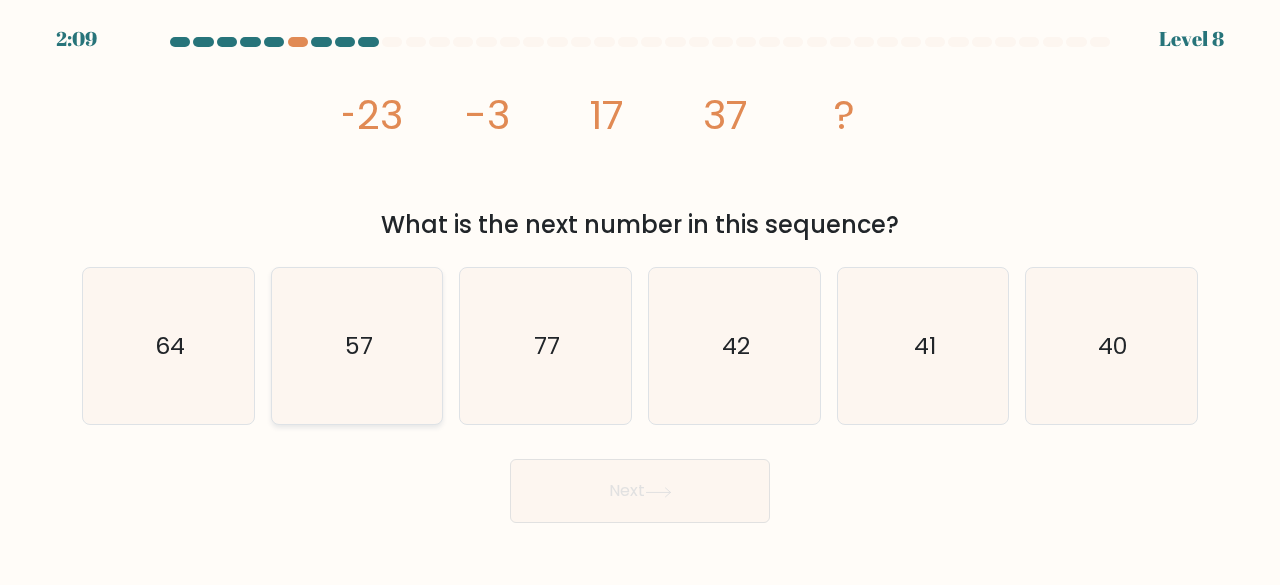 click on "57" 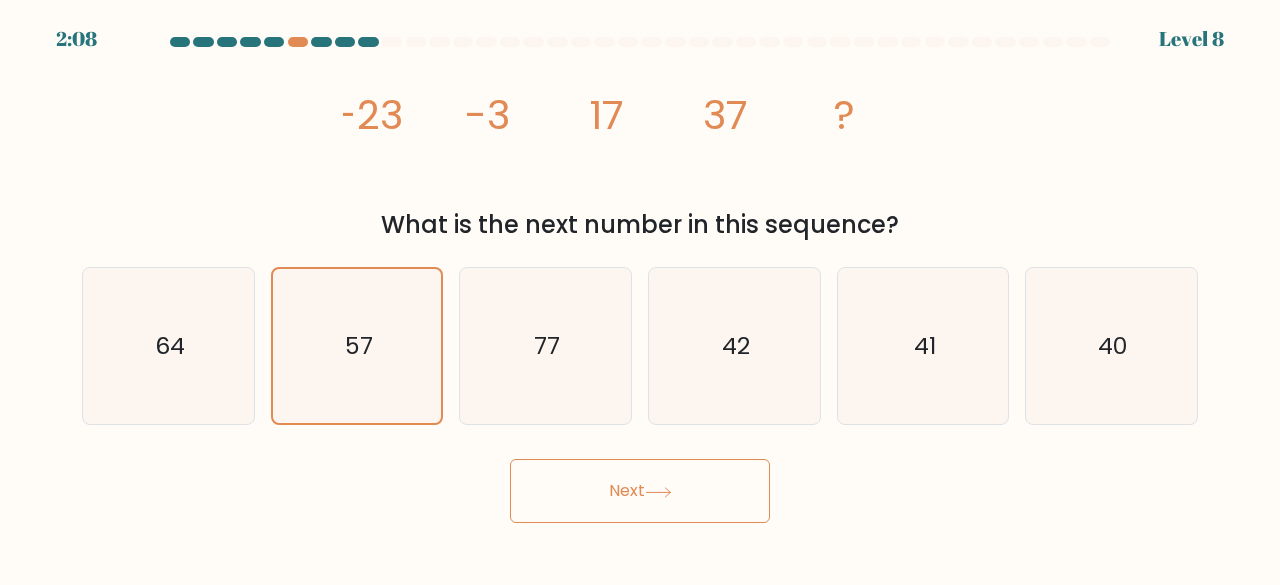 click 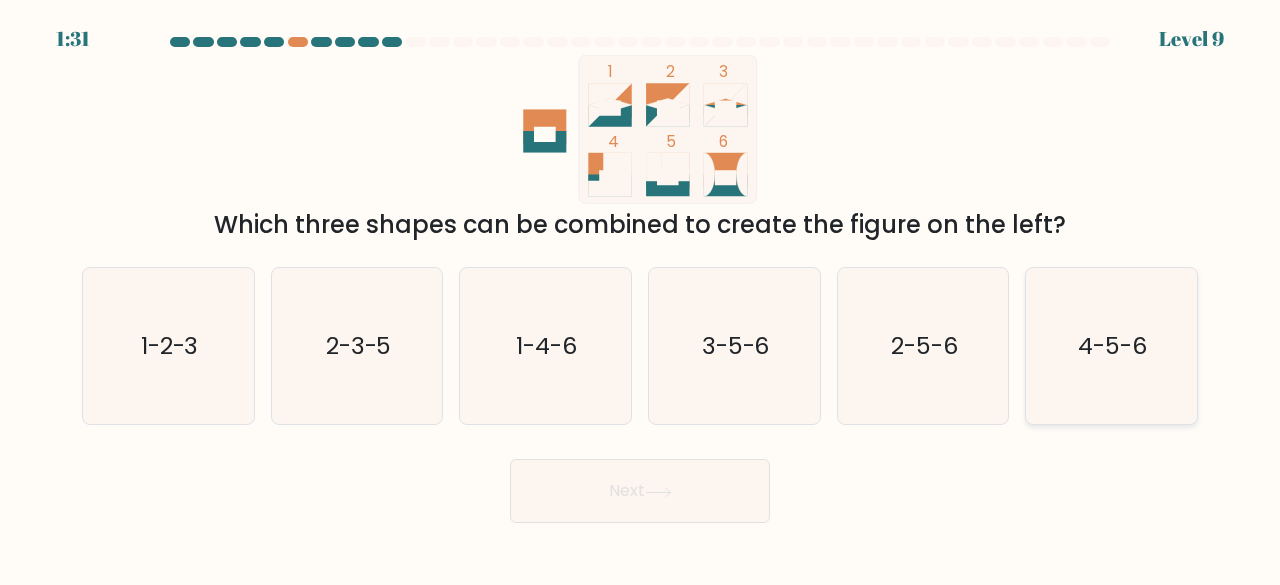 click on "4-5-6" 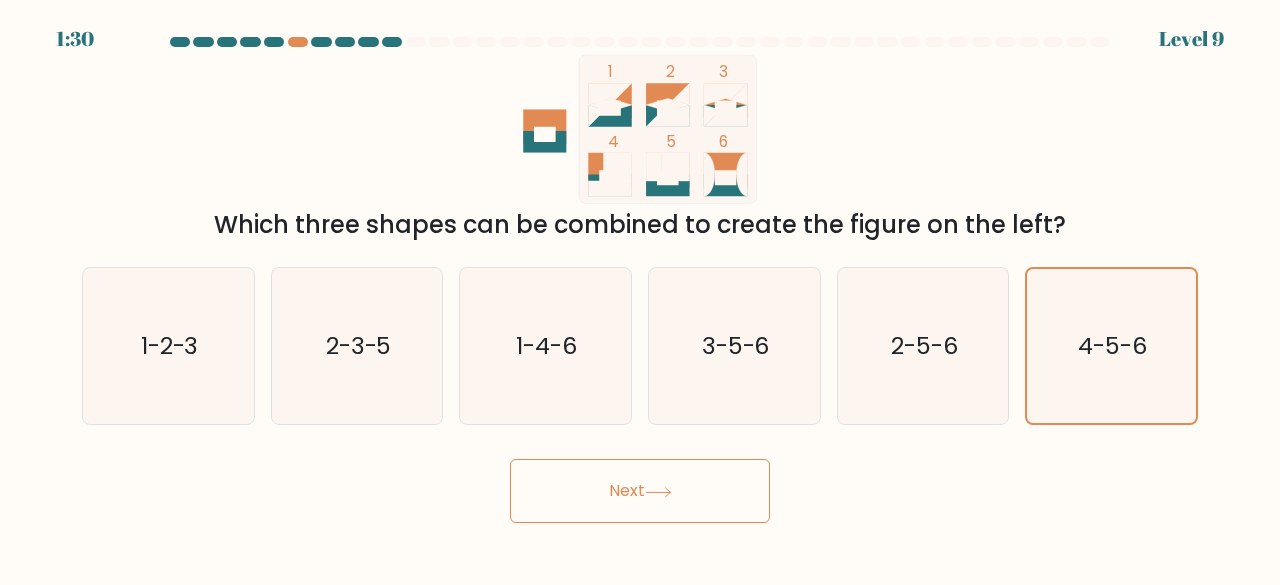 click on "Next" at bounding box center (640, 491) 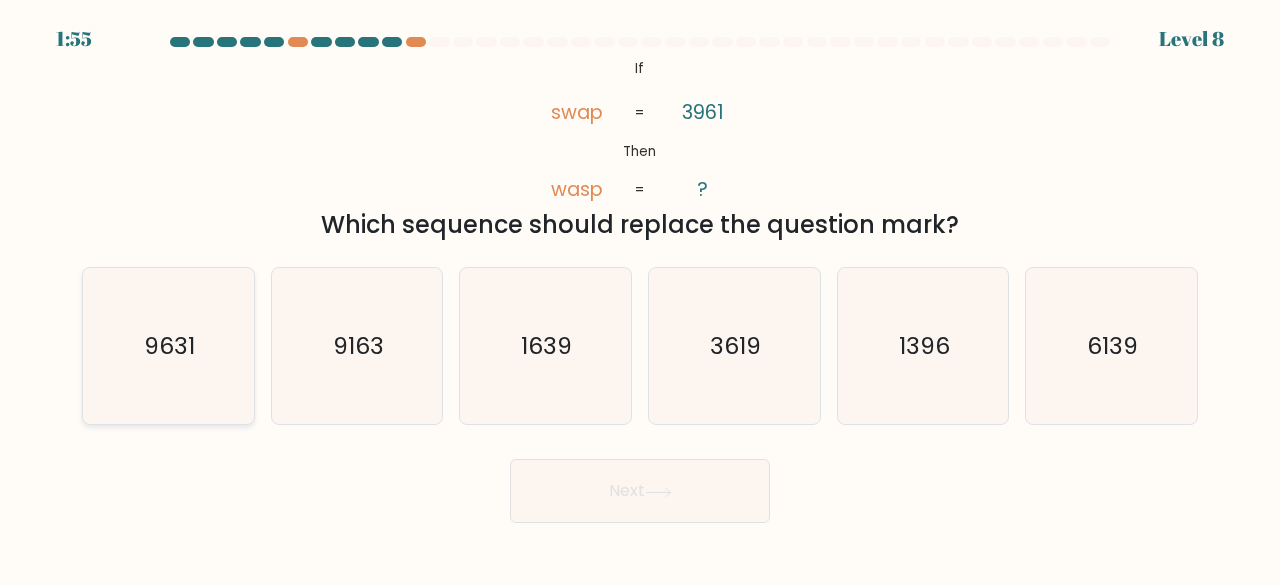 click on "9631" 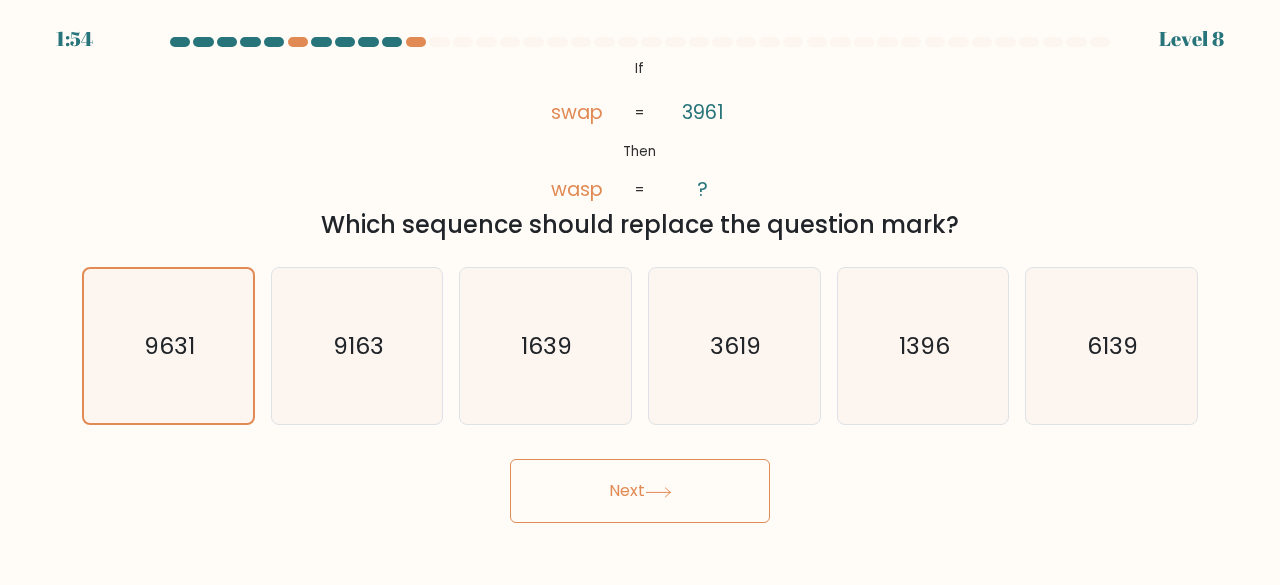click on "Next" at bounding box center (640, 491) 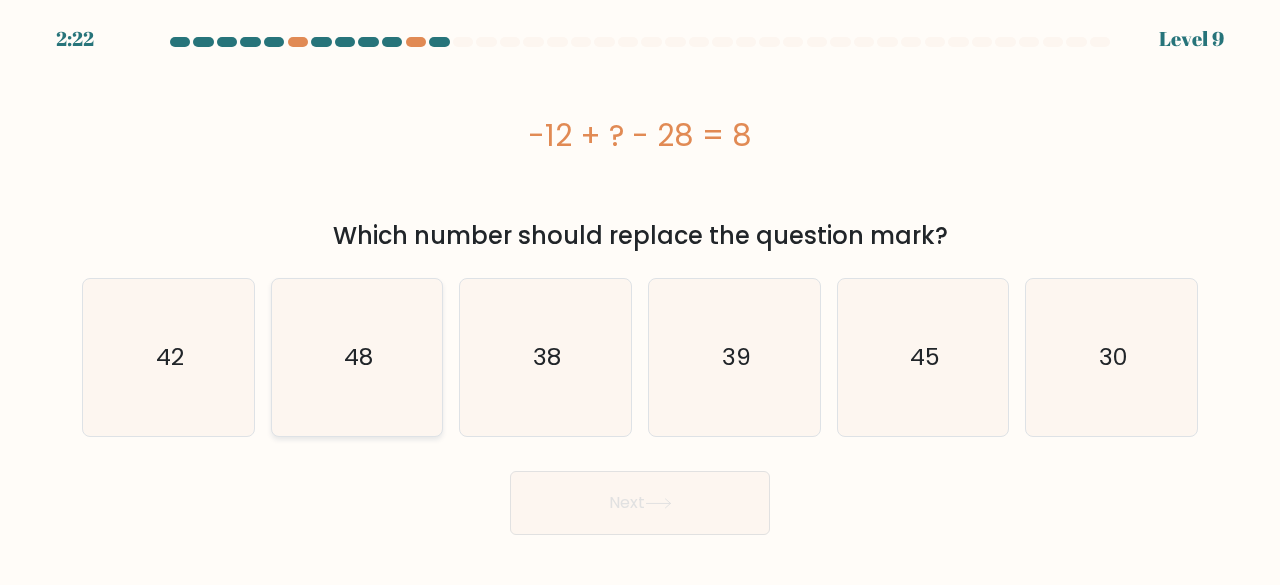 click on "48" 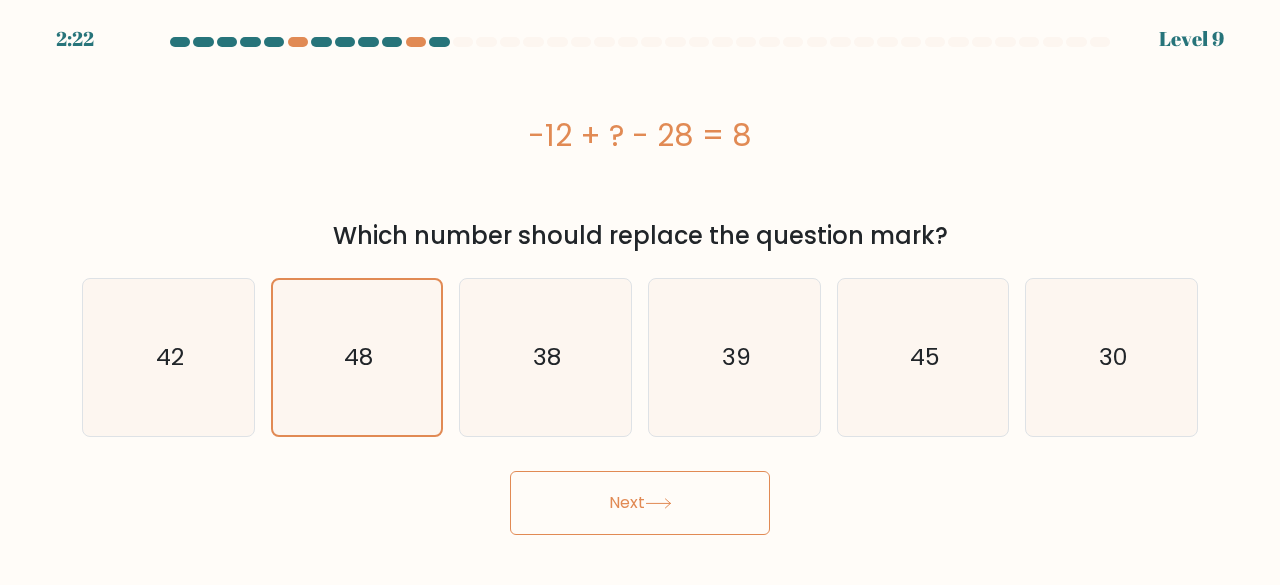 click on "Next" at bounding box center (640, 503) 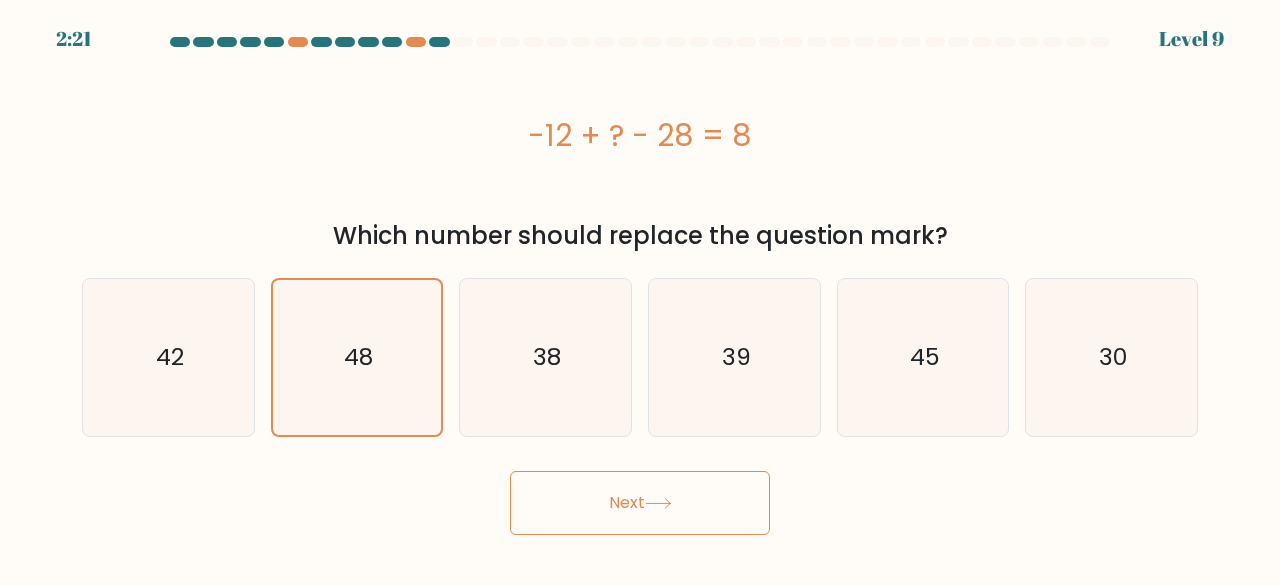click 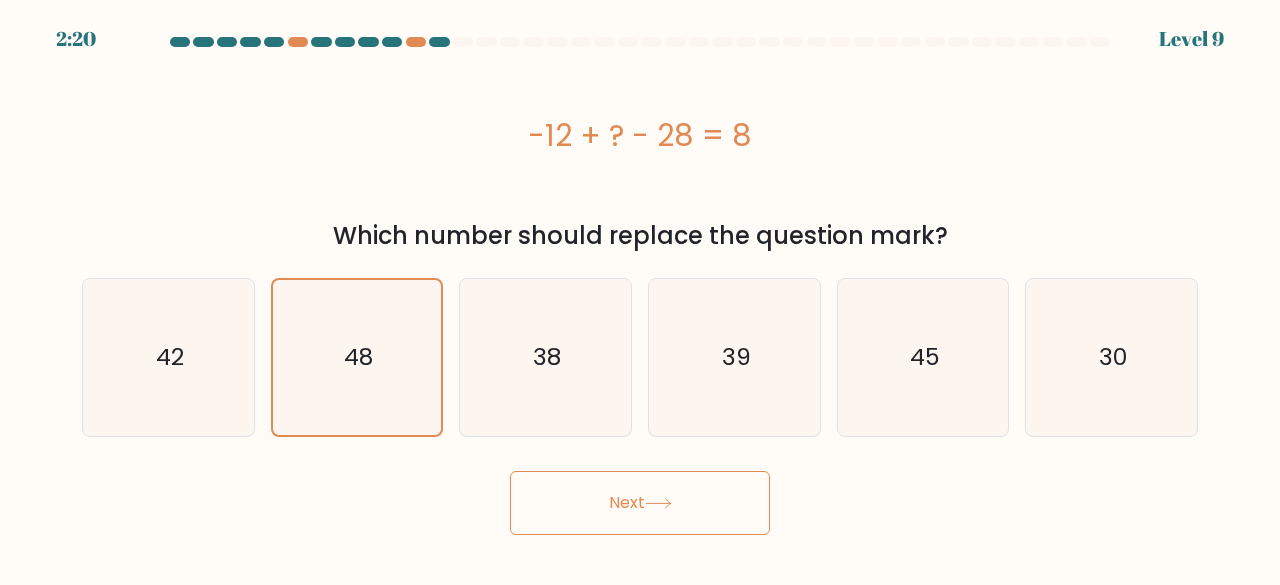 click on "Next" at bounding box center (640, 503) 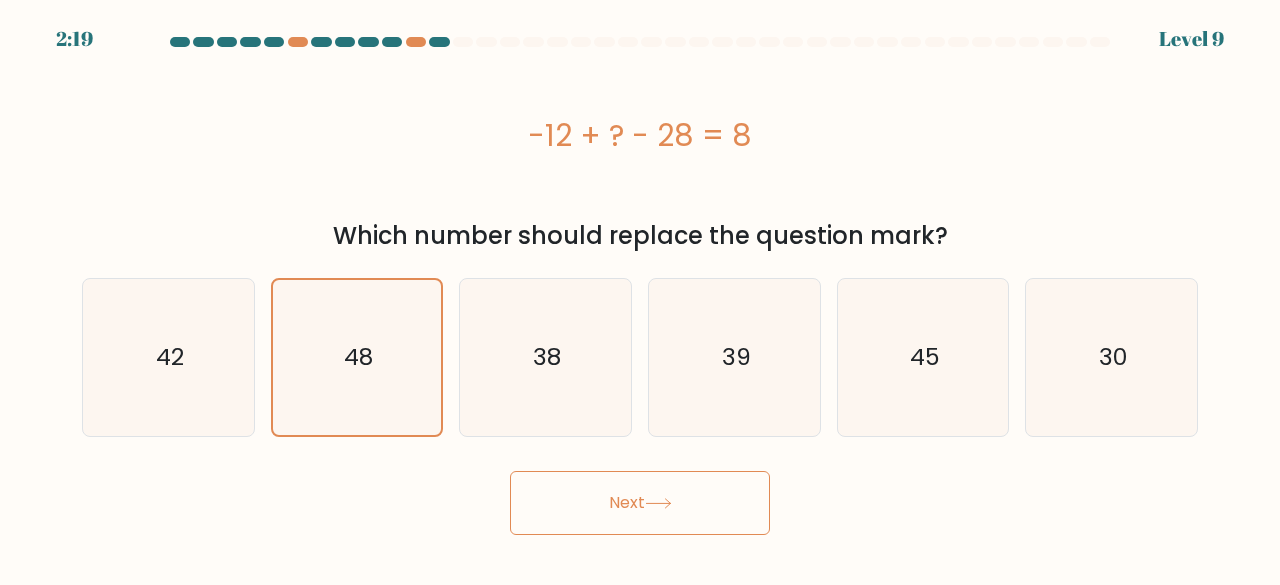 click on "Next" at bounding box center (640, 503) 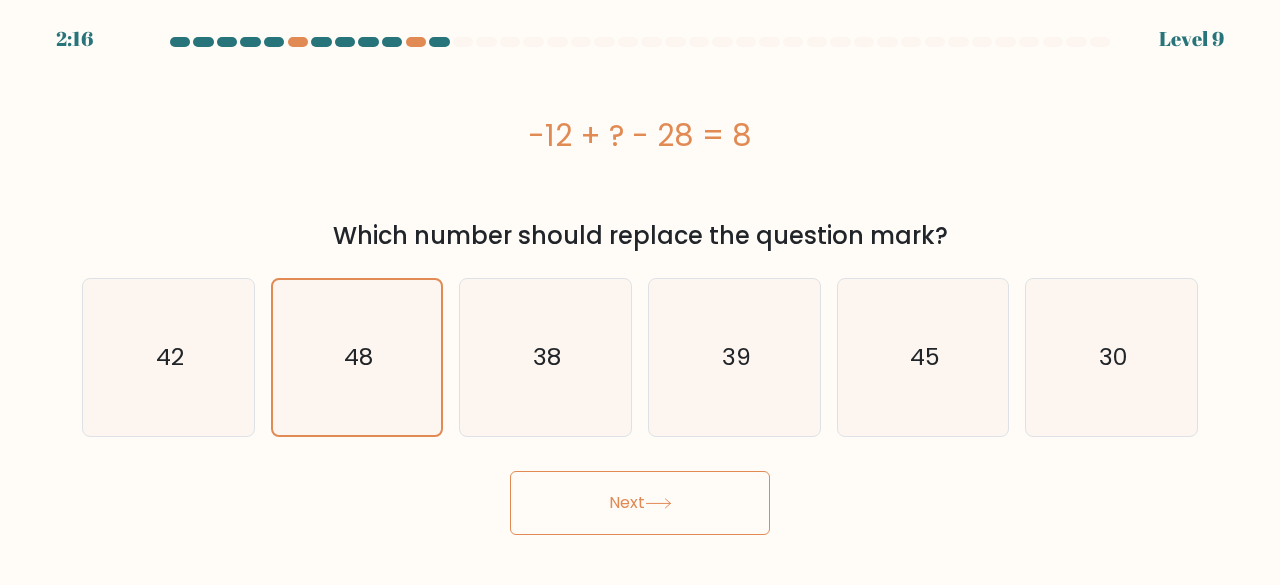 click on "Next" at bounding box center (640, 503) 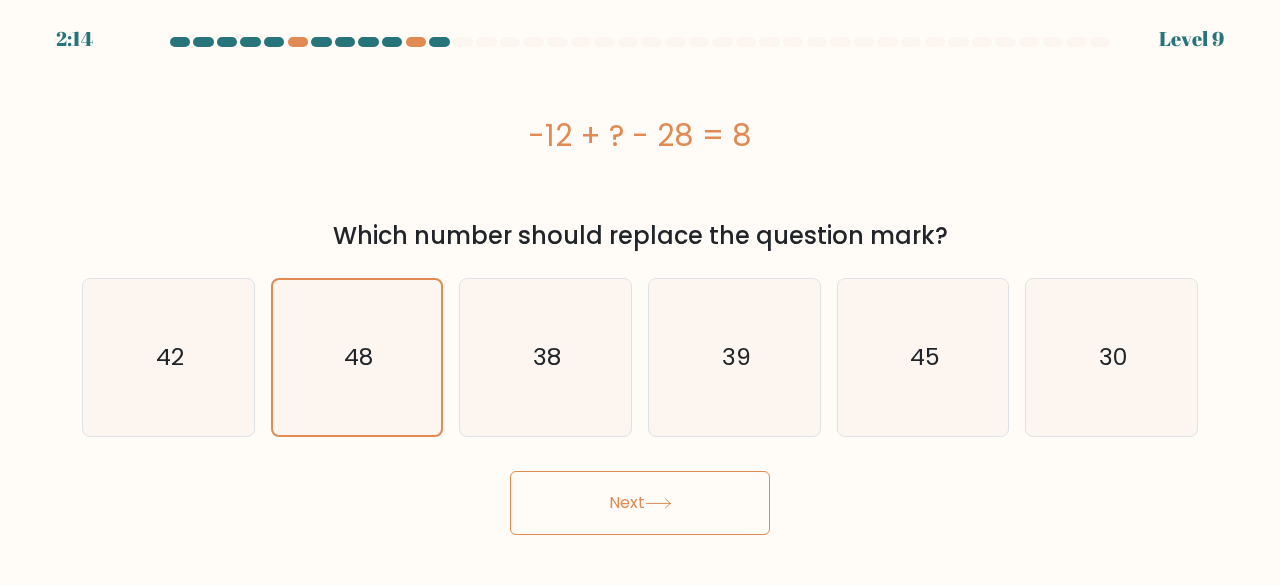 click on "Next" at bounding box center [640, 503] 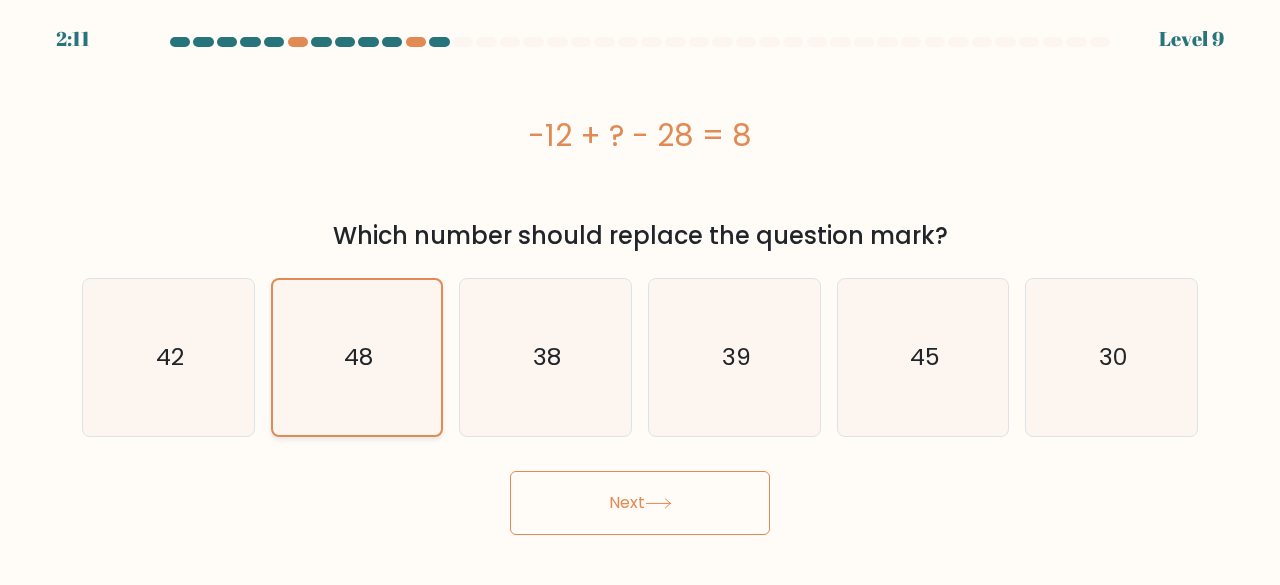 click on "48" 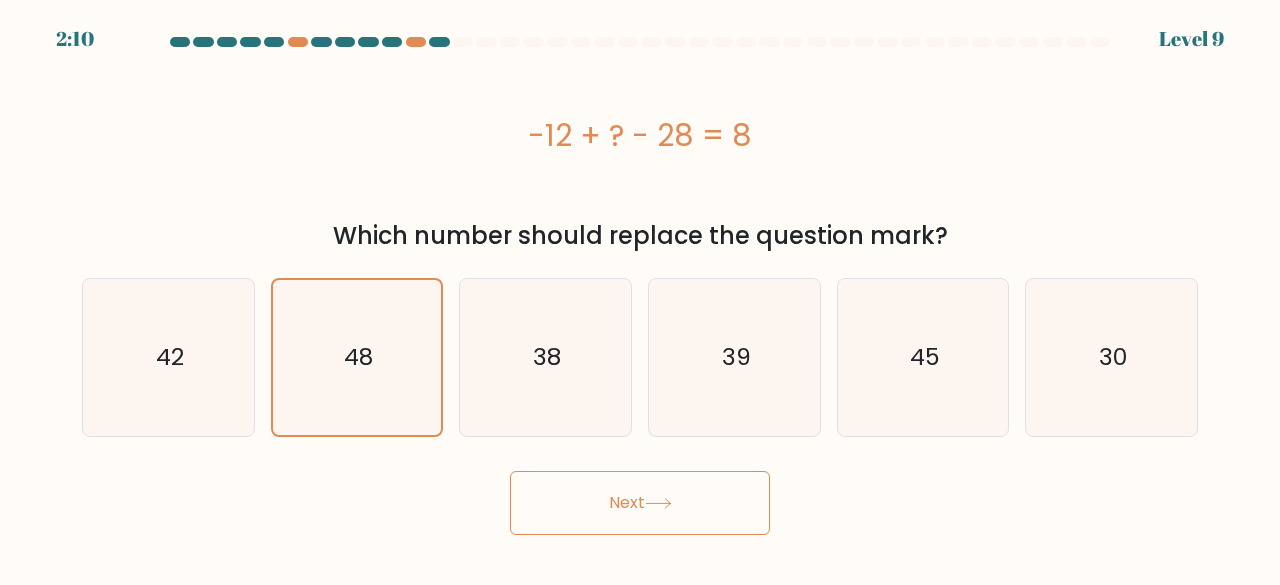 click 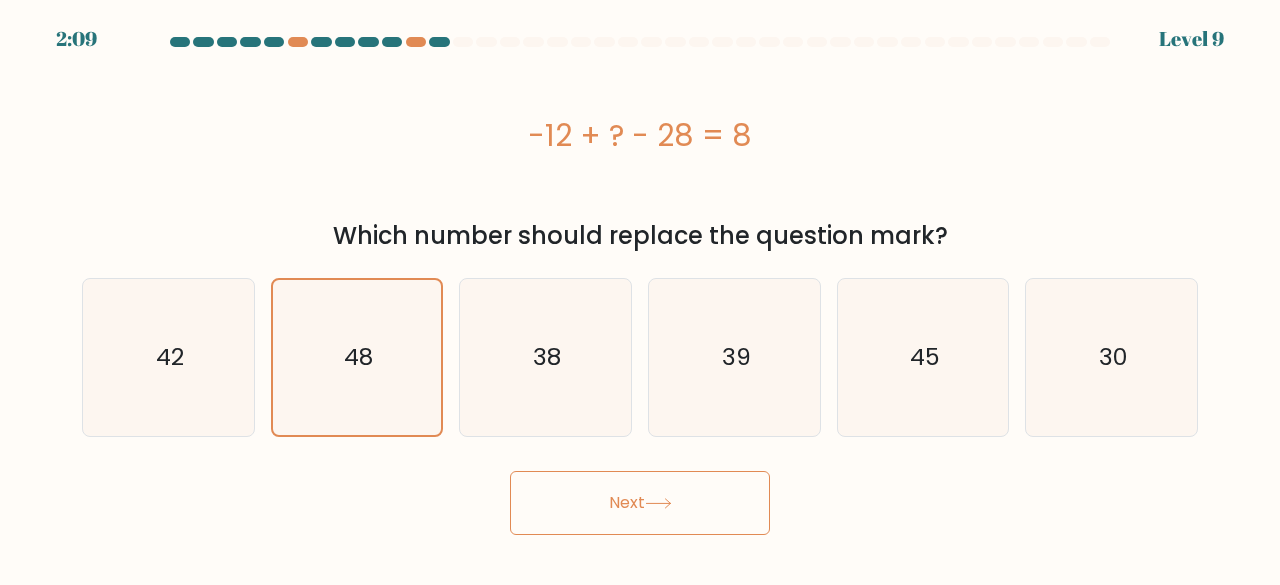 click on "Next" at bounding box center [640, 503] 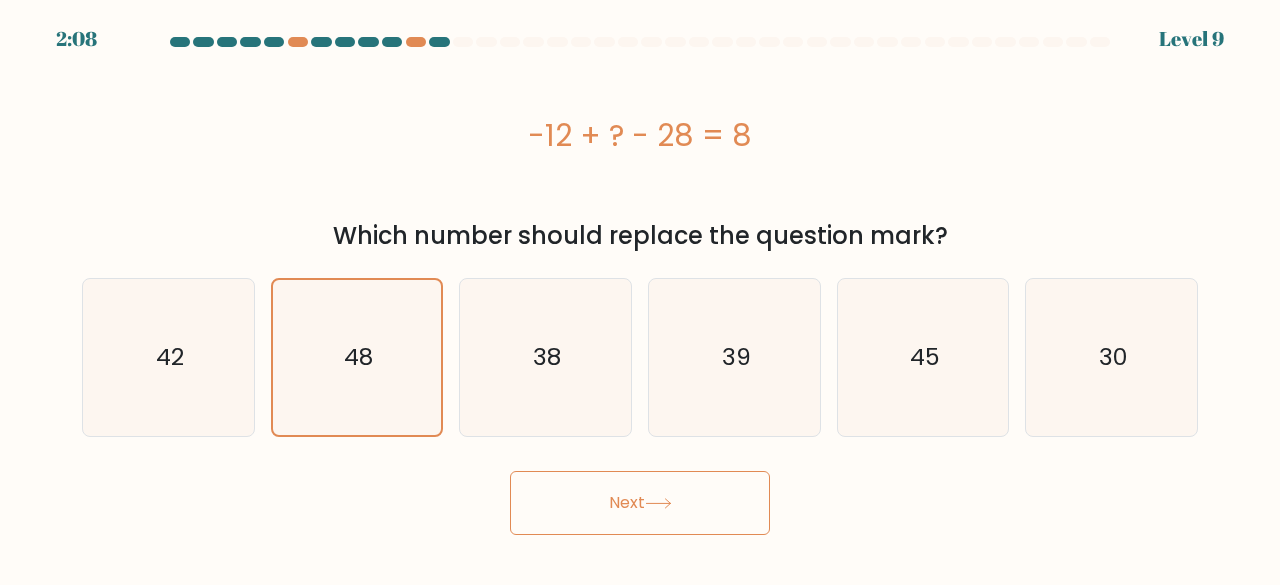 click on "Next" at bounding box center [640, 503] 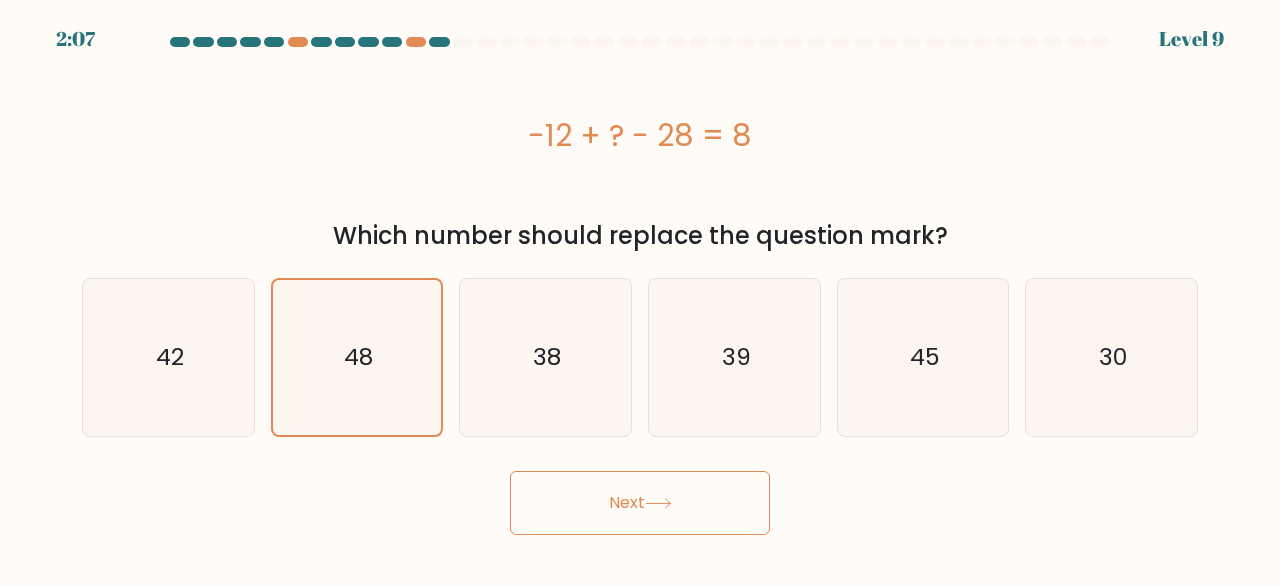 click on "Next" at bounding box center (640, 503) 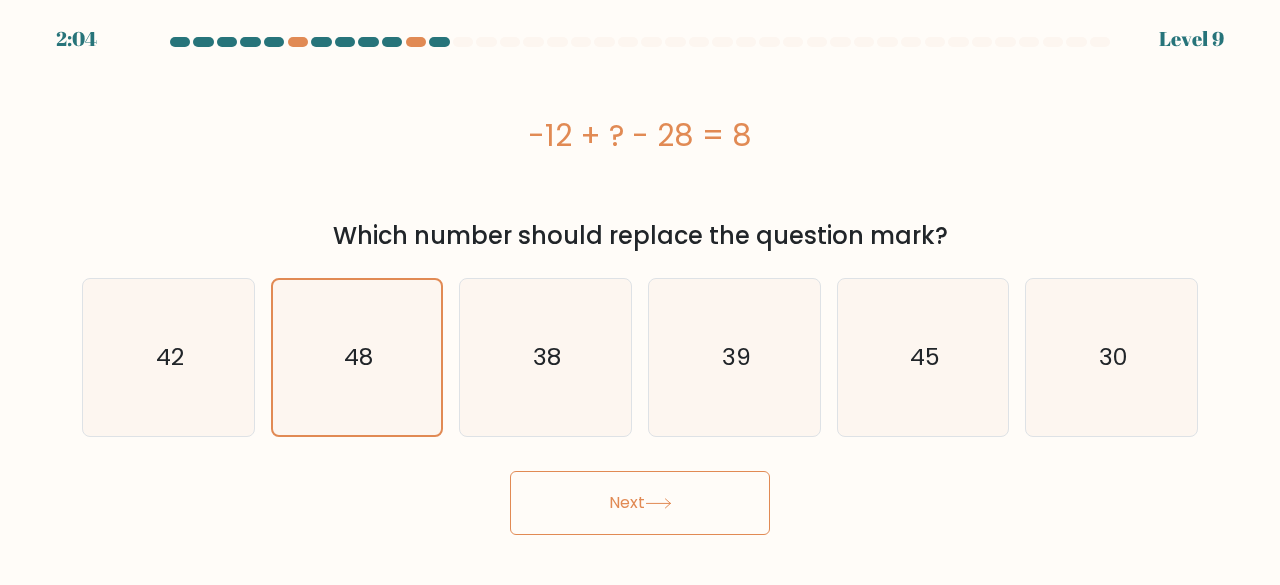 type 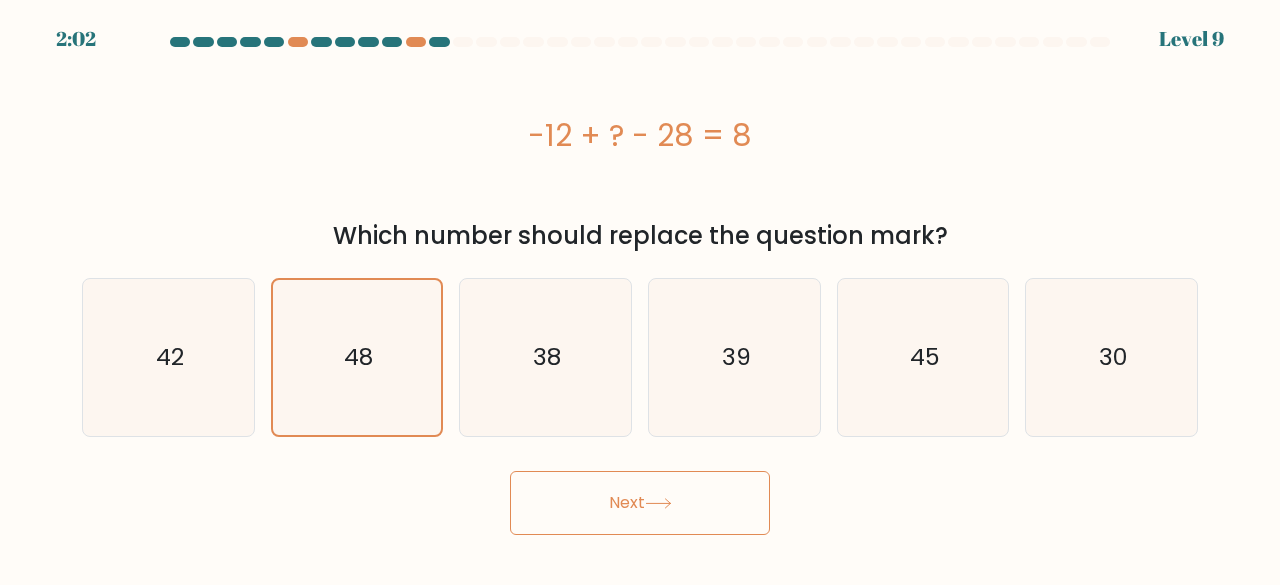 click on "Next" at bounding box center [640, 503] 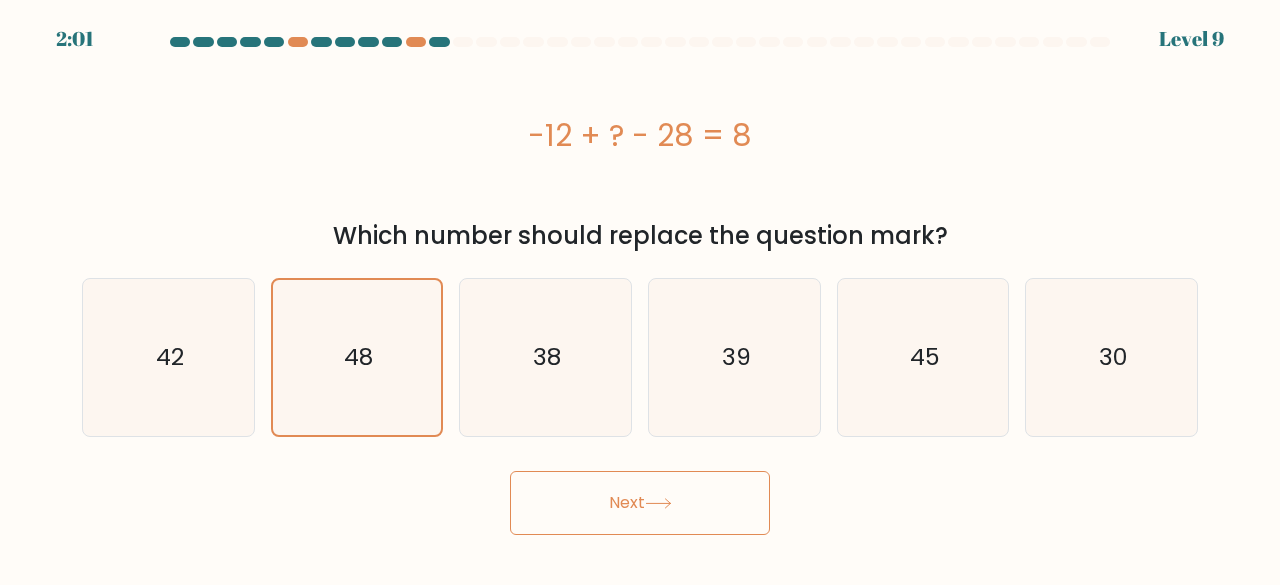 click on "Next" at bounding box center [640, 503] 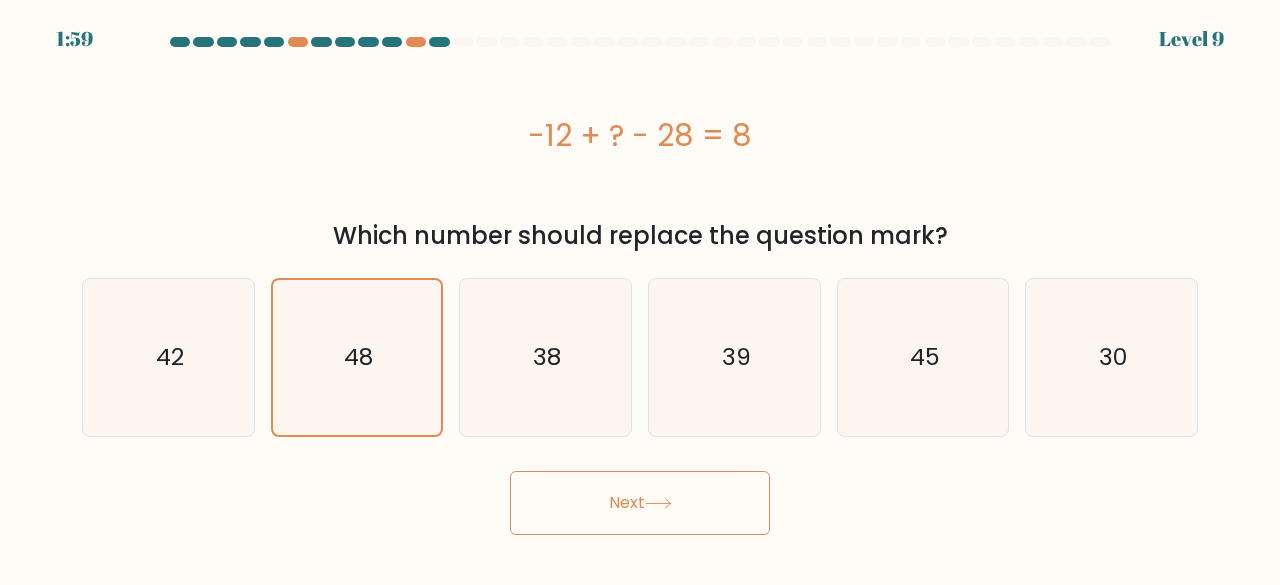 click 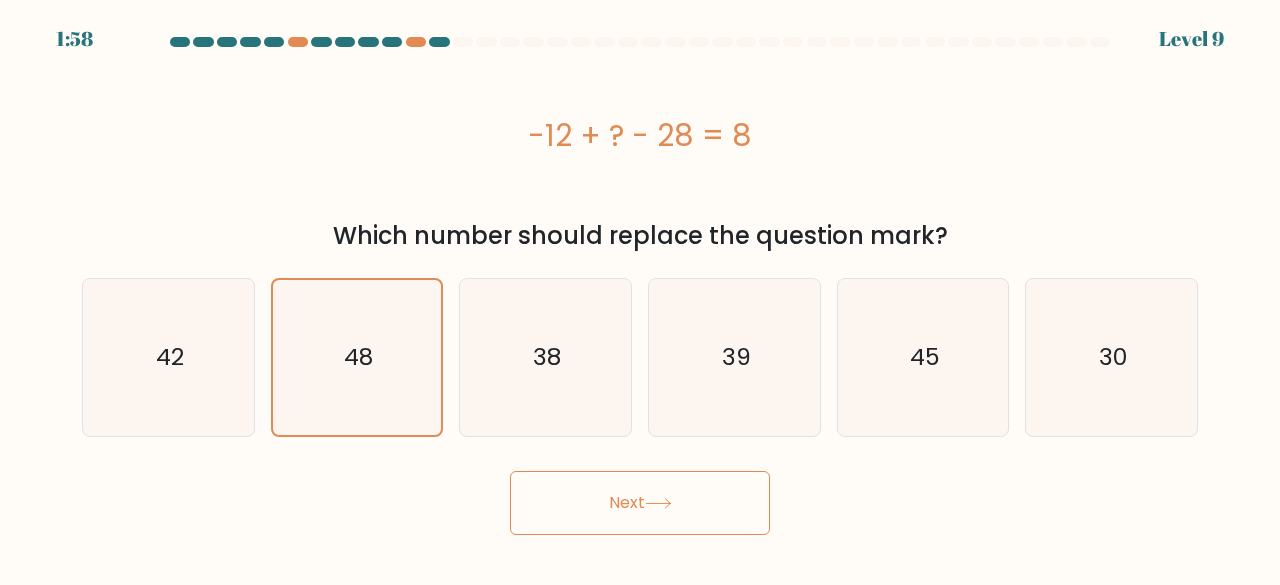 click 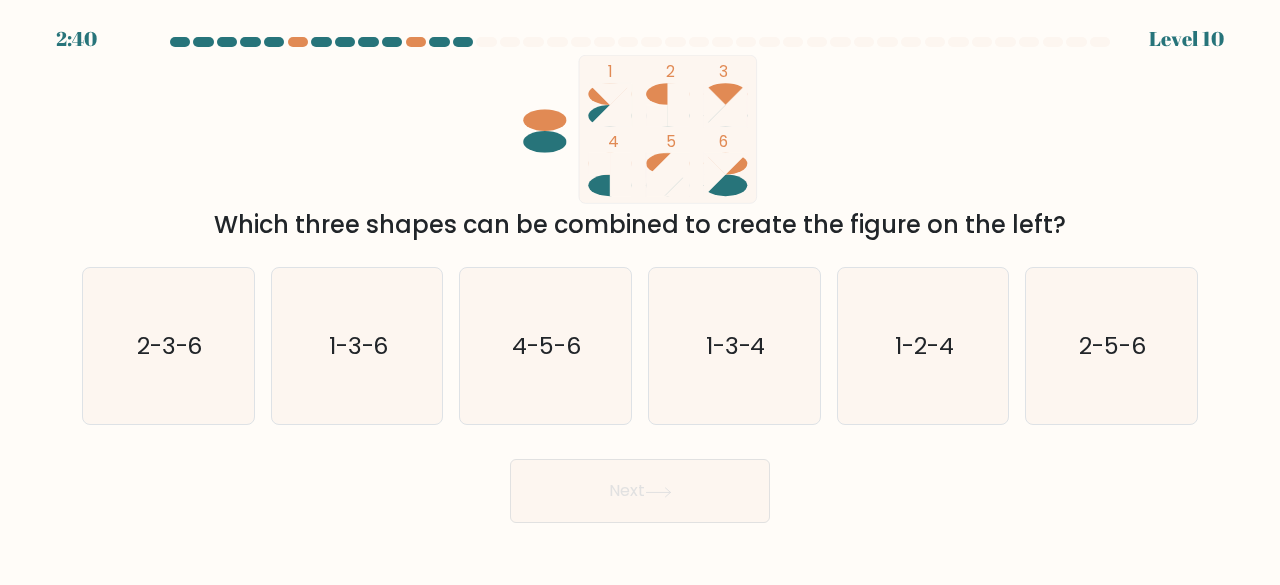 drag, startPoint x: 668, startPoint y: 499, endPoint x: 384, endPoint y: 451, distance: 288.02777 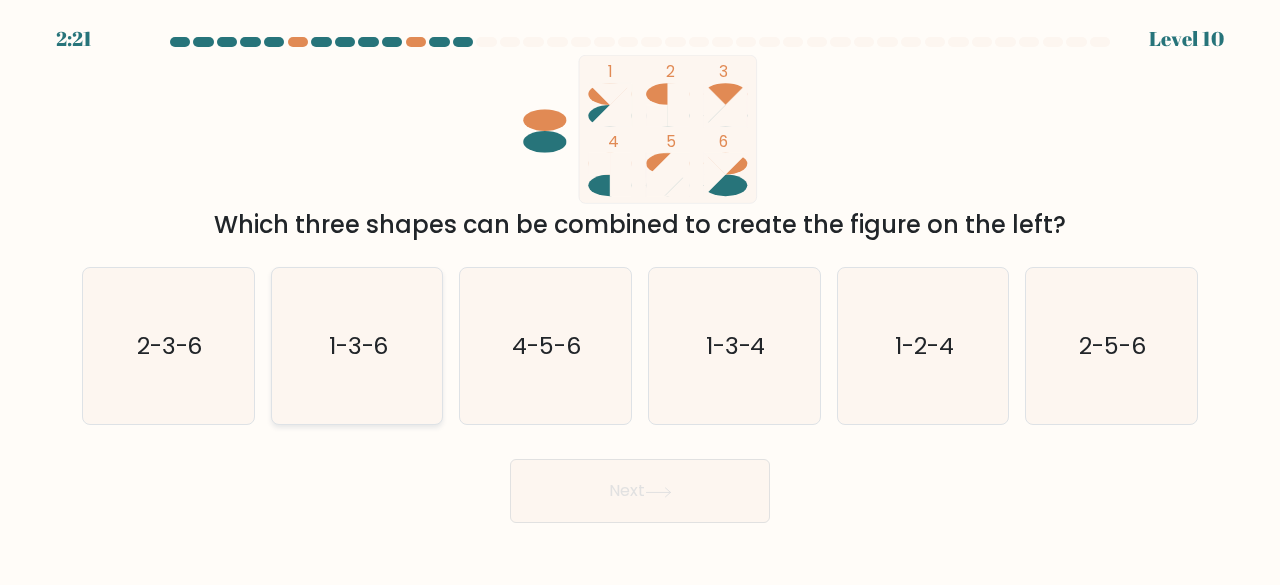 click on "1-3-6" 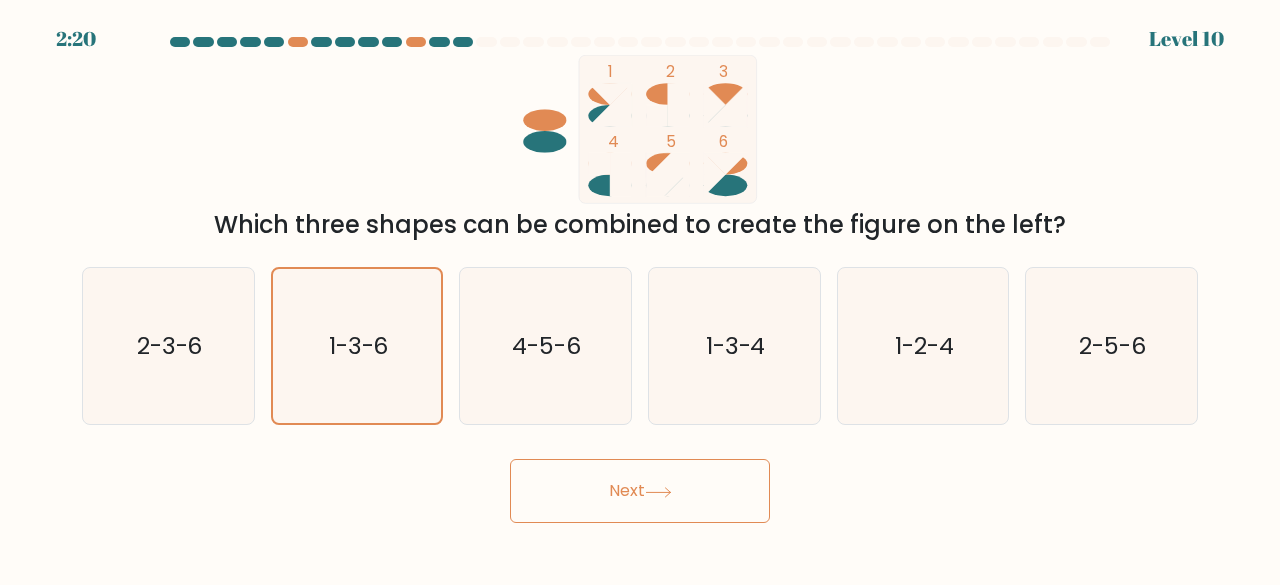 click on "Next" at bounding box center [640, 491] 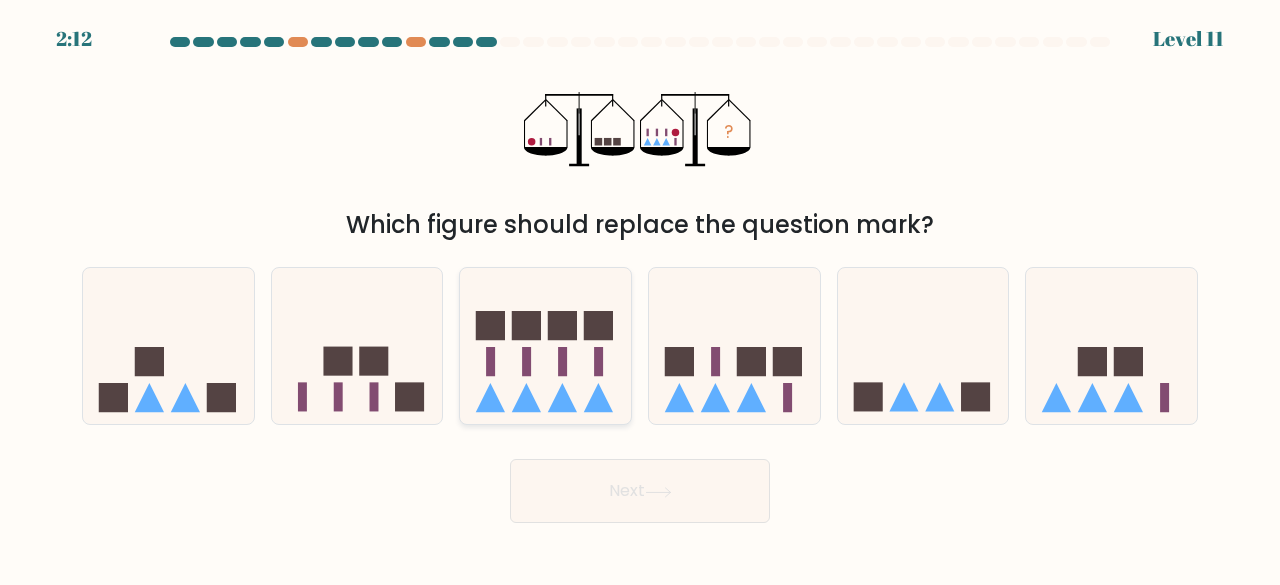 click 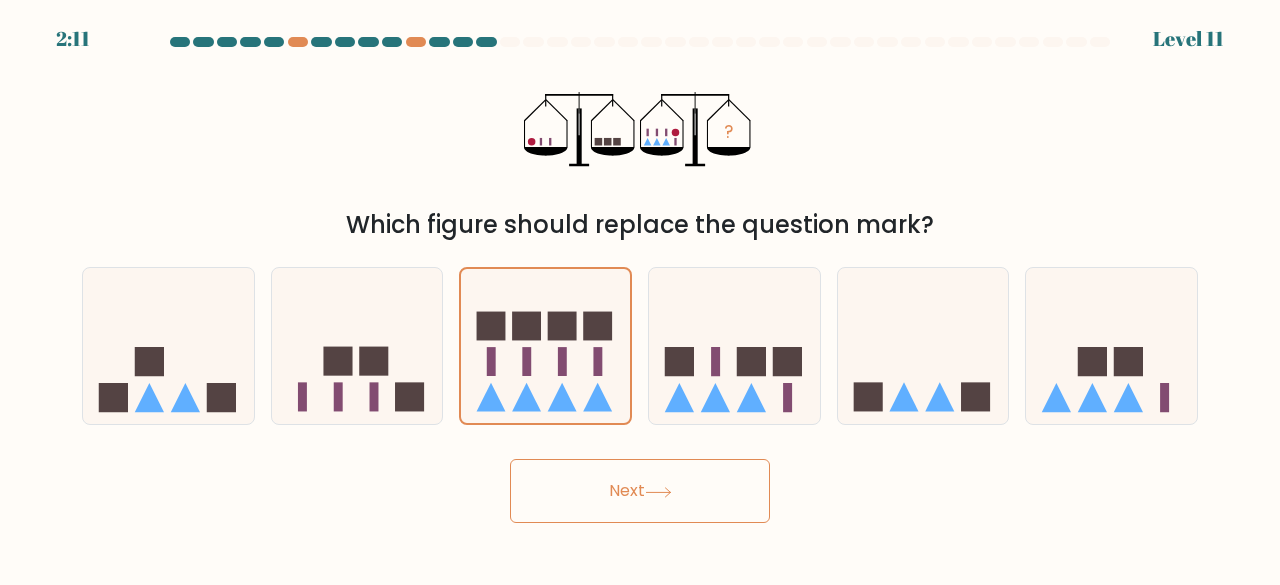 click on "Next" at bounding box center [640, 491] 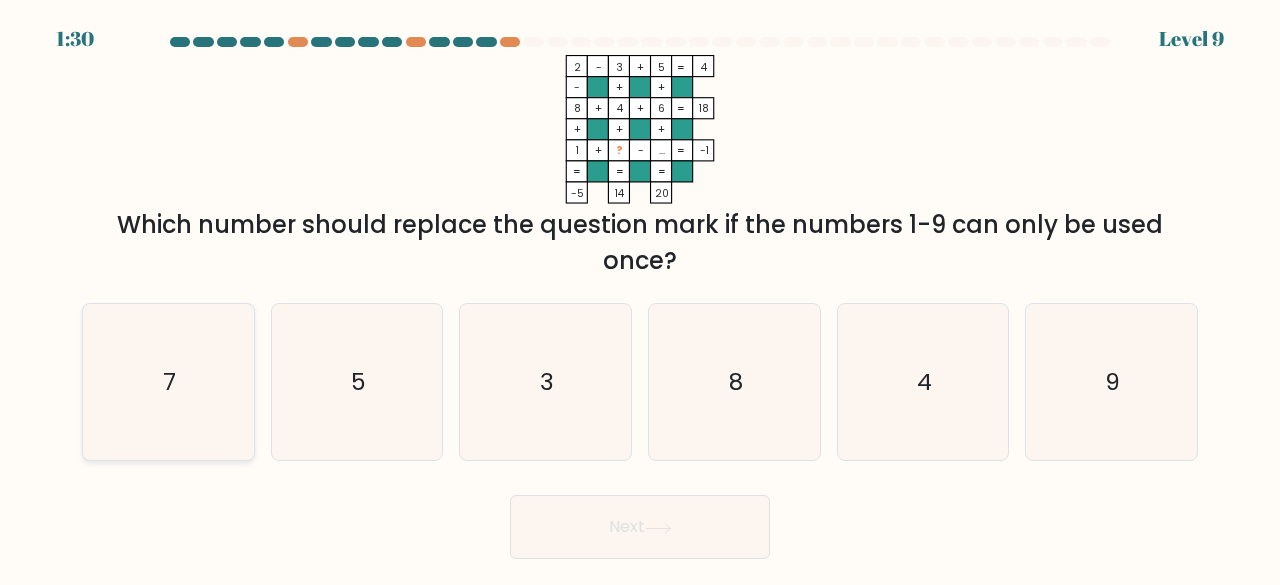 click on "7" 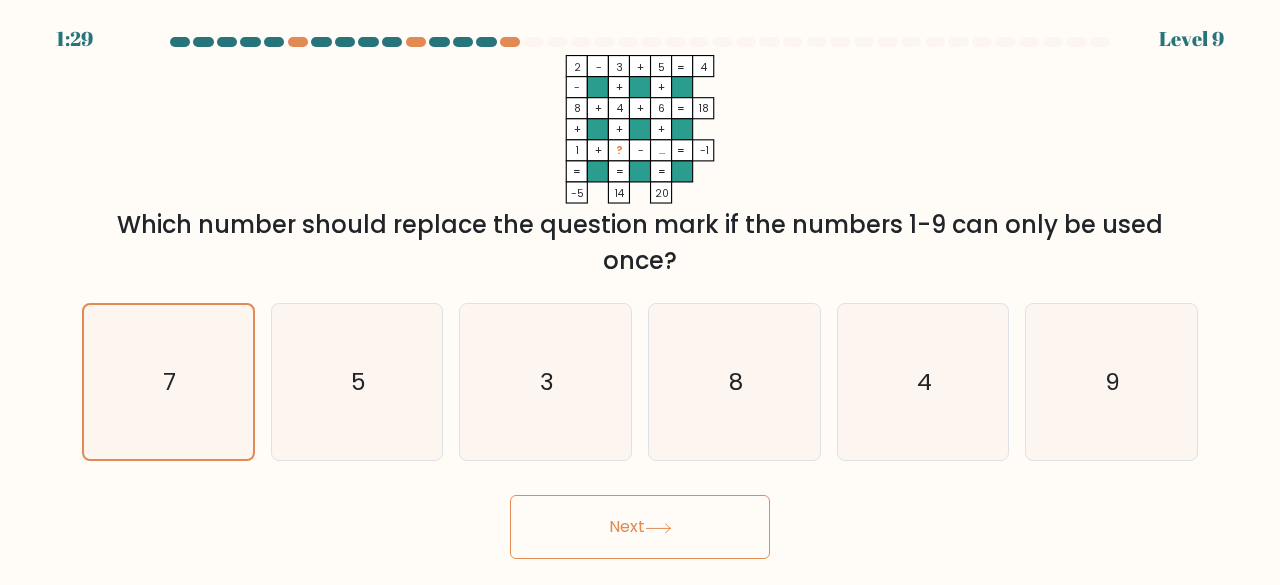 click on "Next" at bounding box center (640, 527) 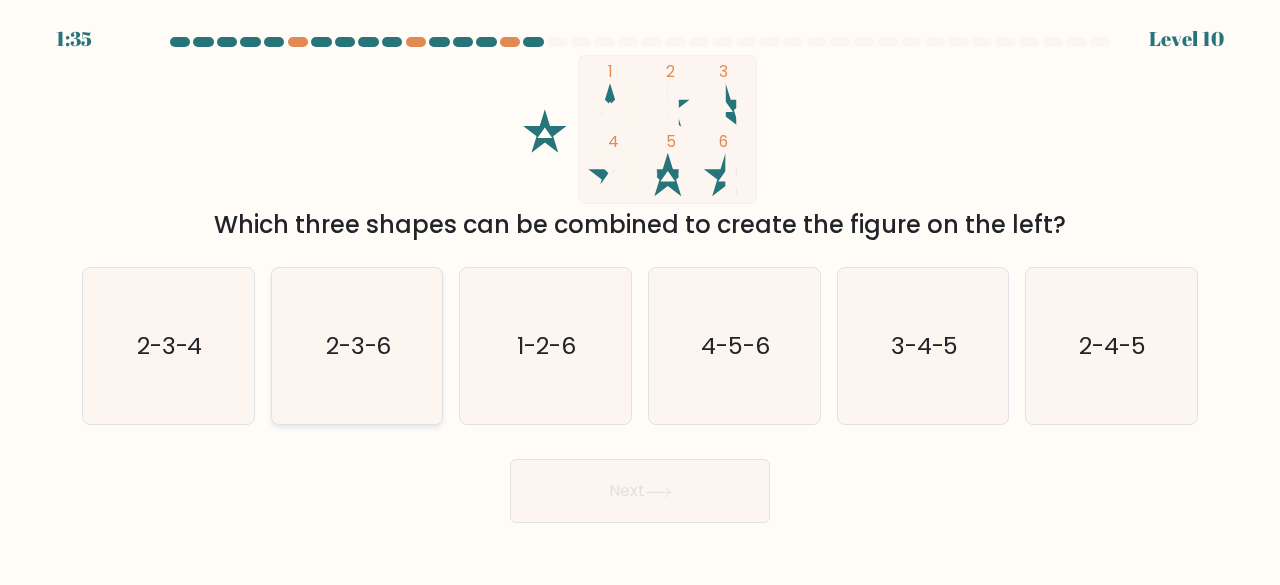 click on "2-3-6" 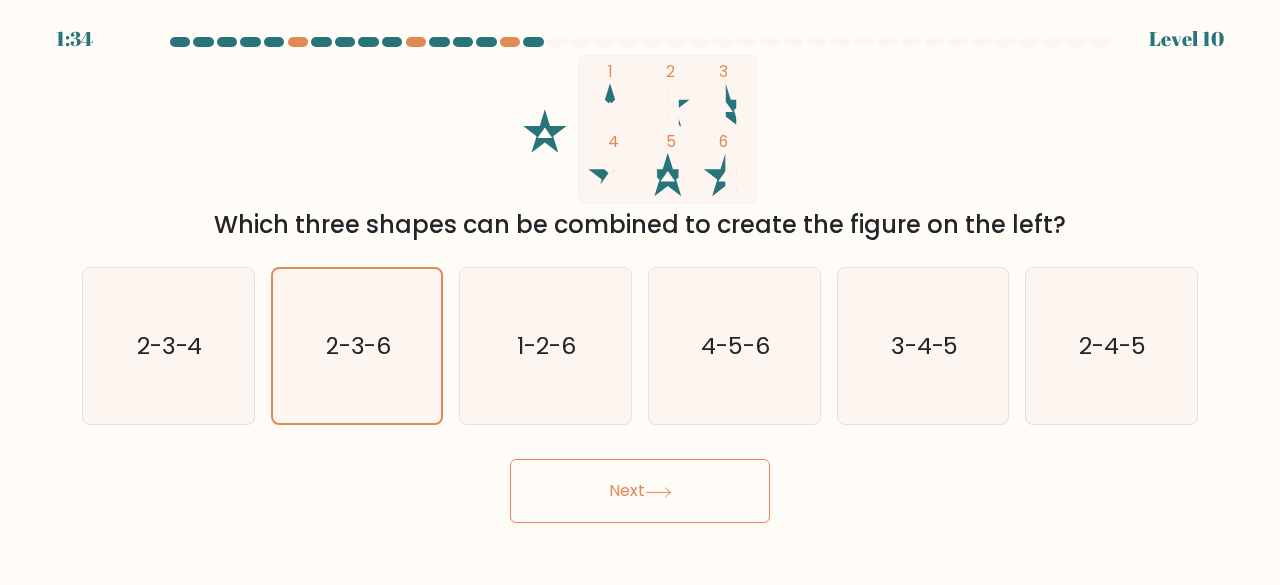 click on "Next" at bounding box center (640, 491) 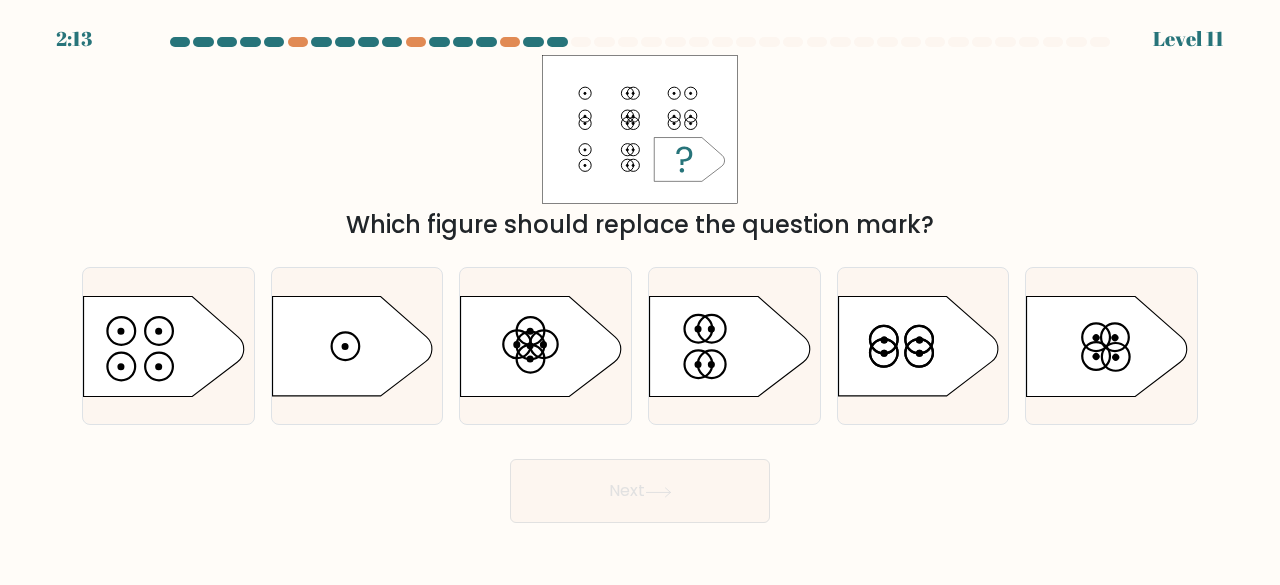 click at bounding box center (640, 46) 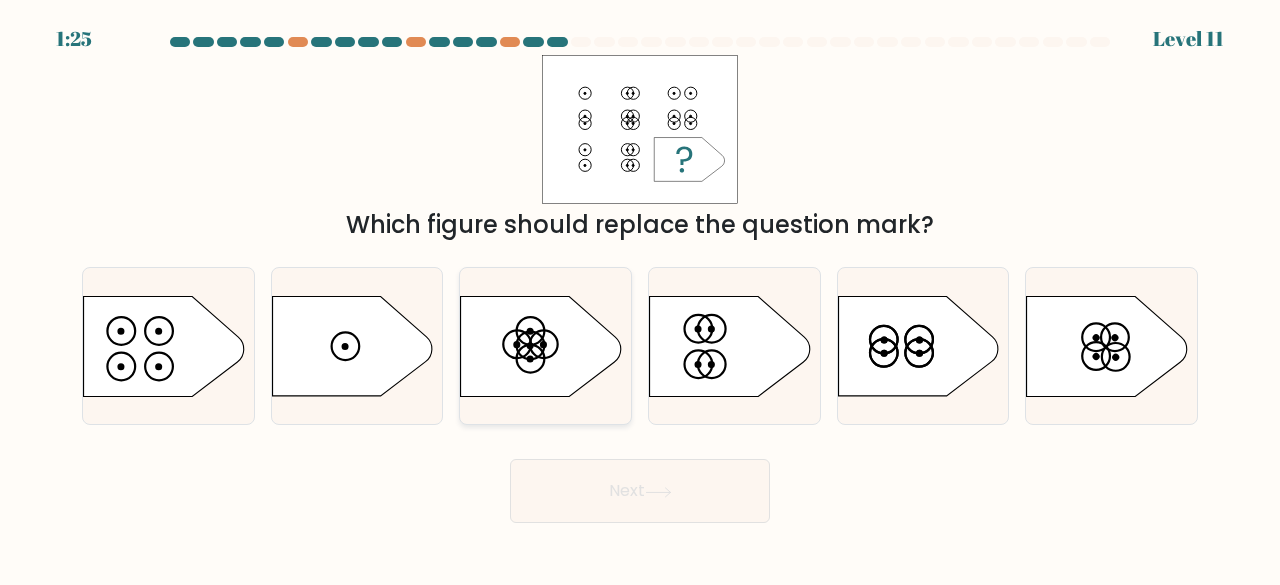 click 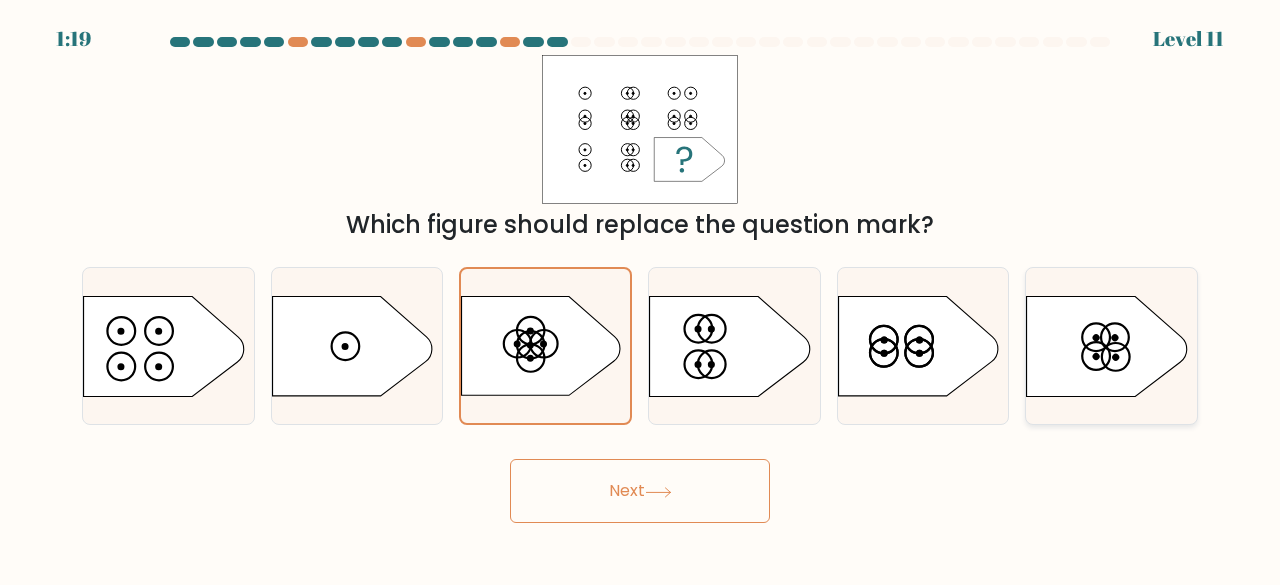 click 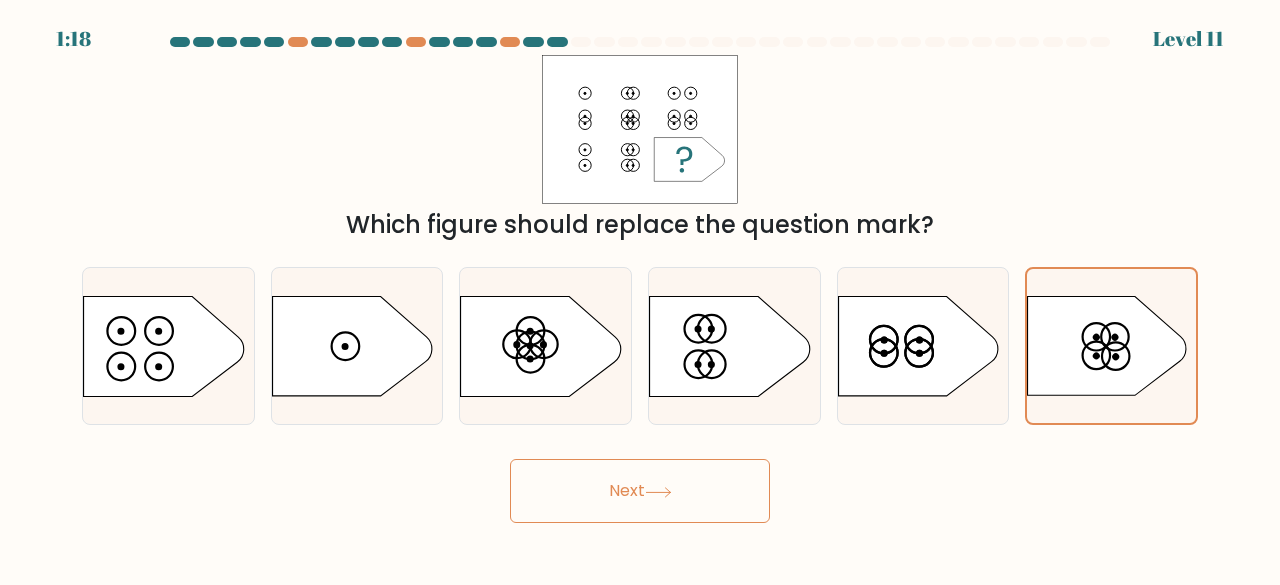 click on "Next" at bounding box center (640, 491) 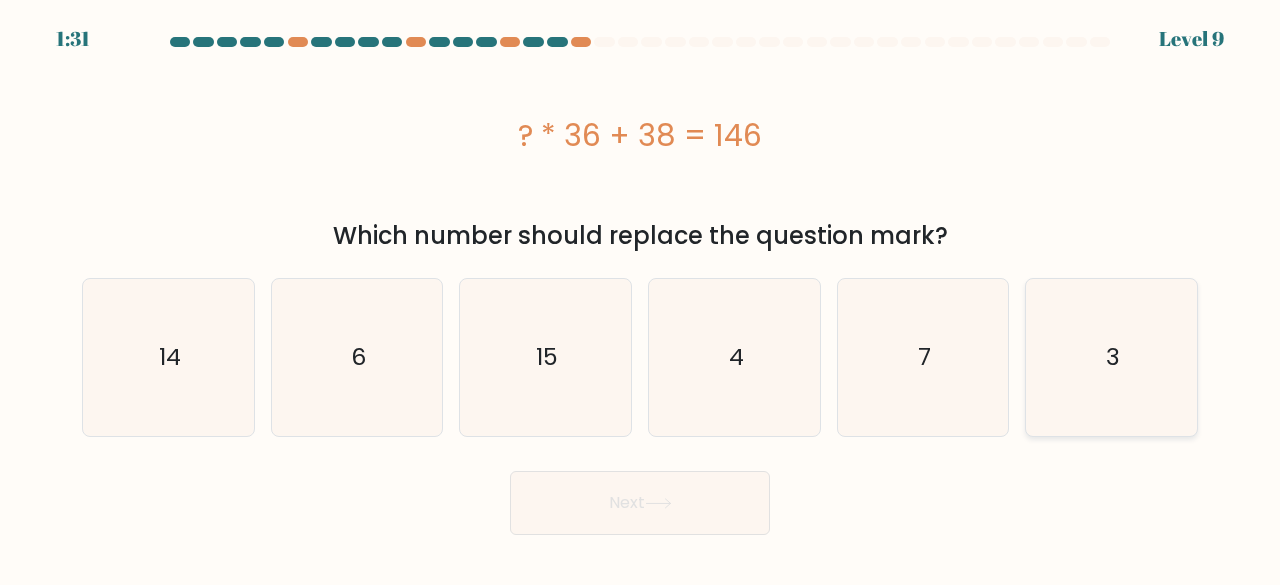click on "3" 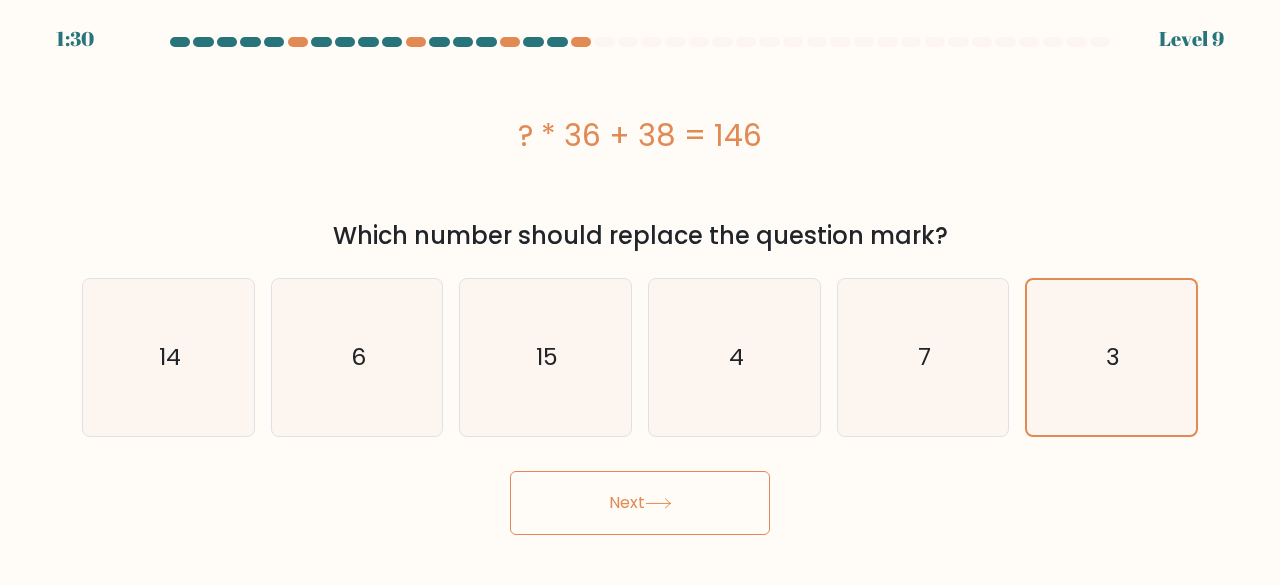 click on "Next" at bounding box center [640, 503] 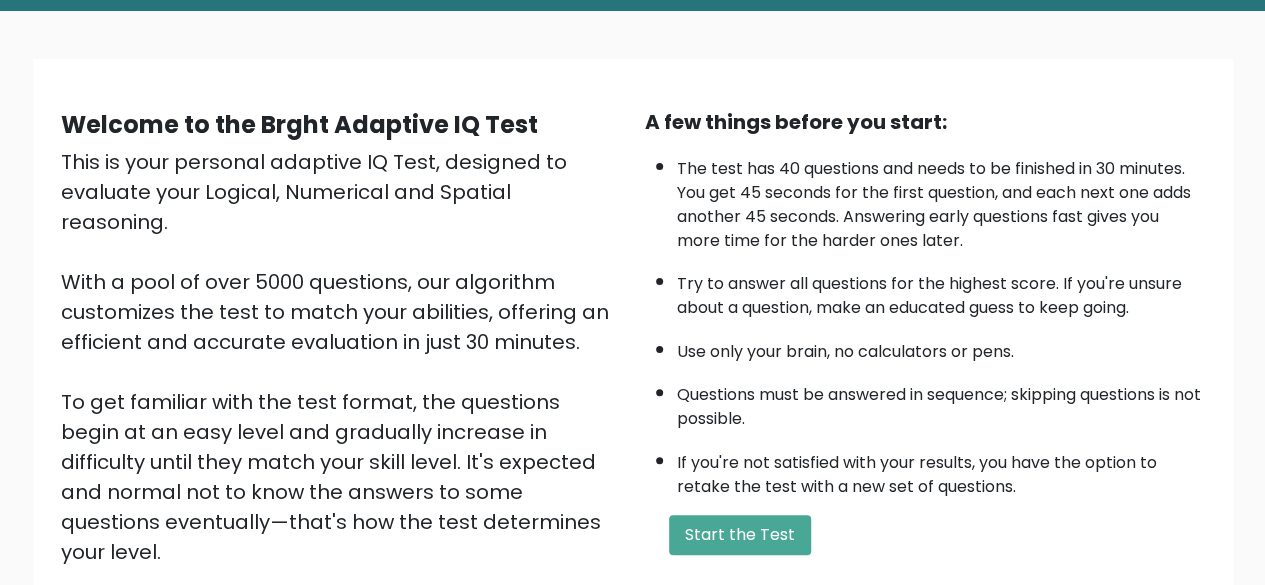 scroll, scrollTop: 0, scrollLeft: 0, axis: both 